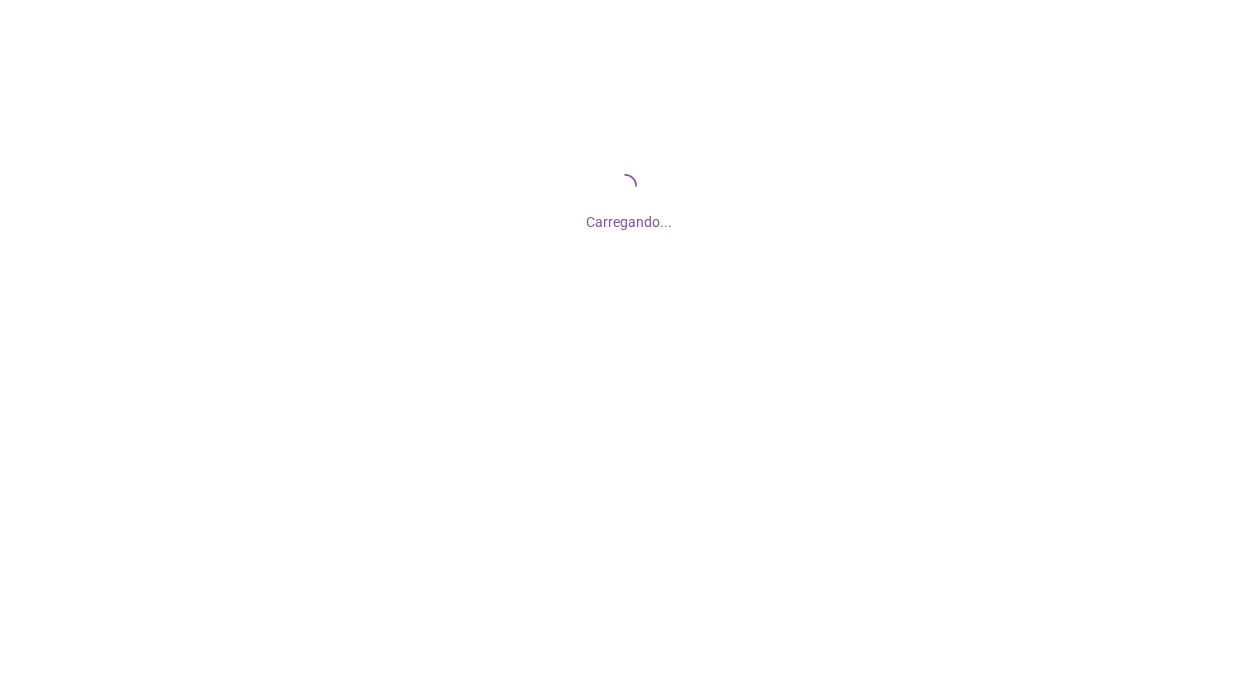 scroll, scrollTop: 0, scrollLeft: 0, axis: both 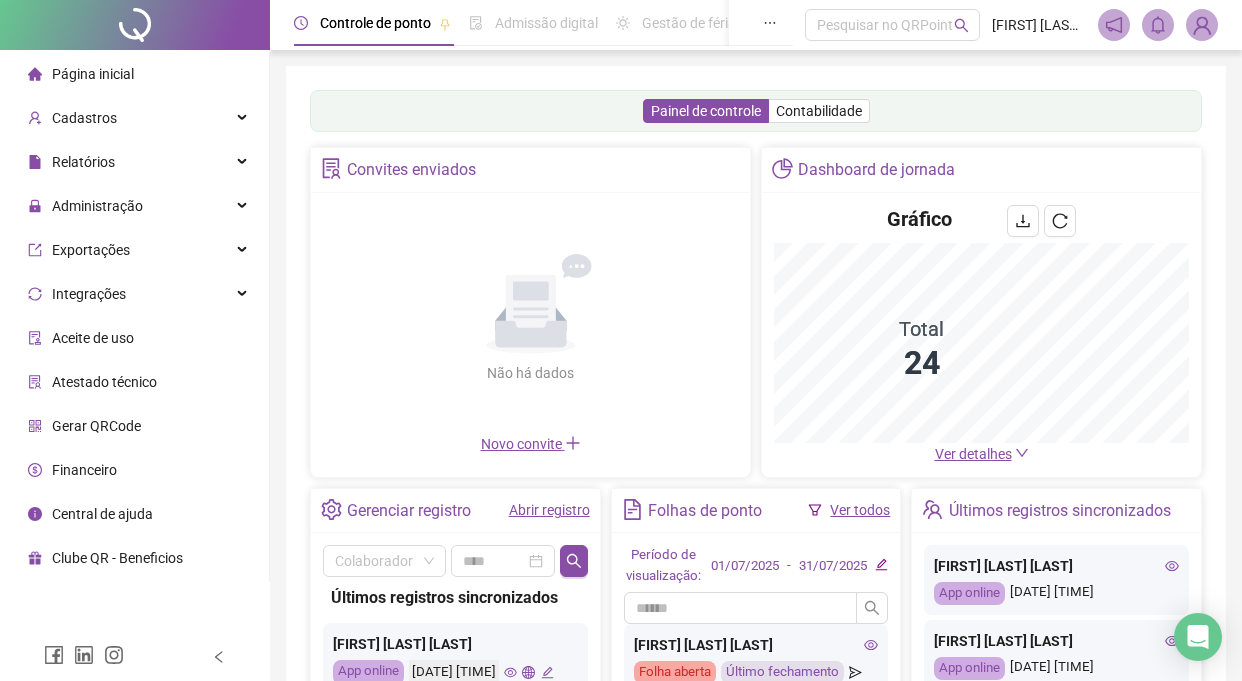 click on "Novo convite" at bounding box center (531, 444) 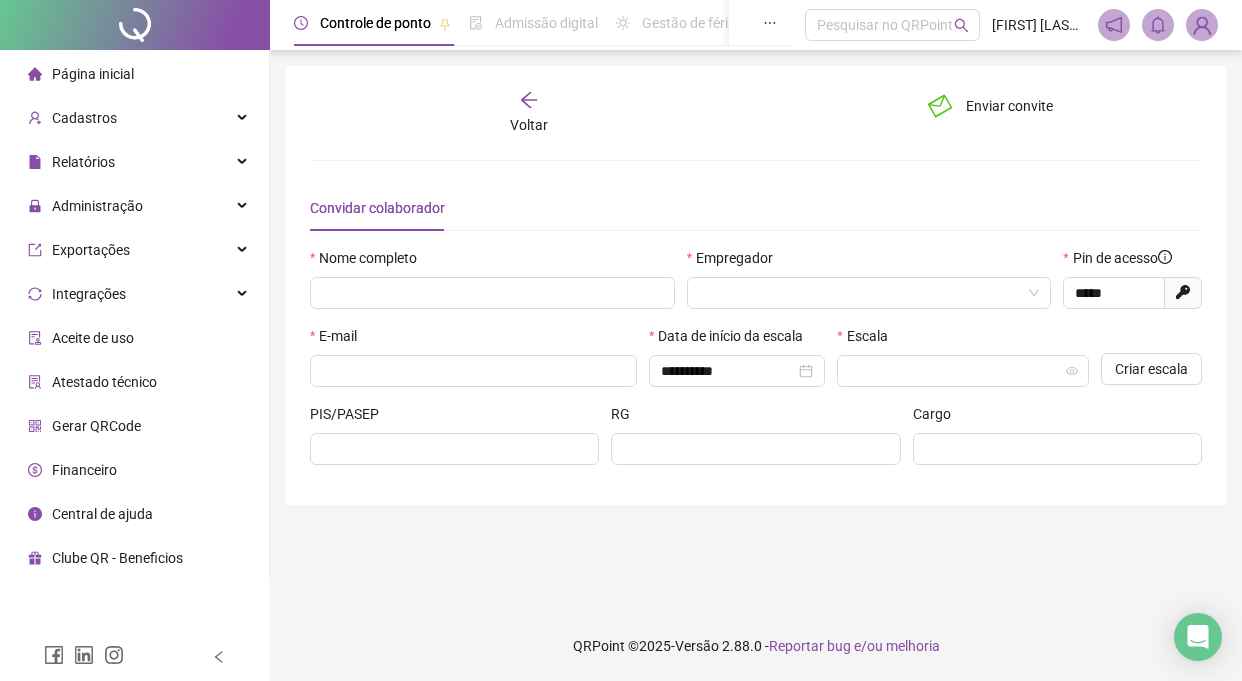 type on "*****" 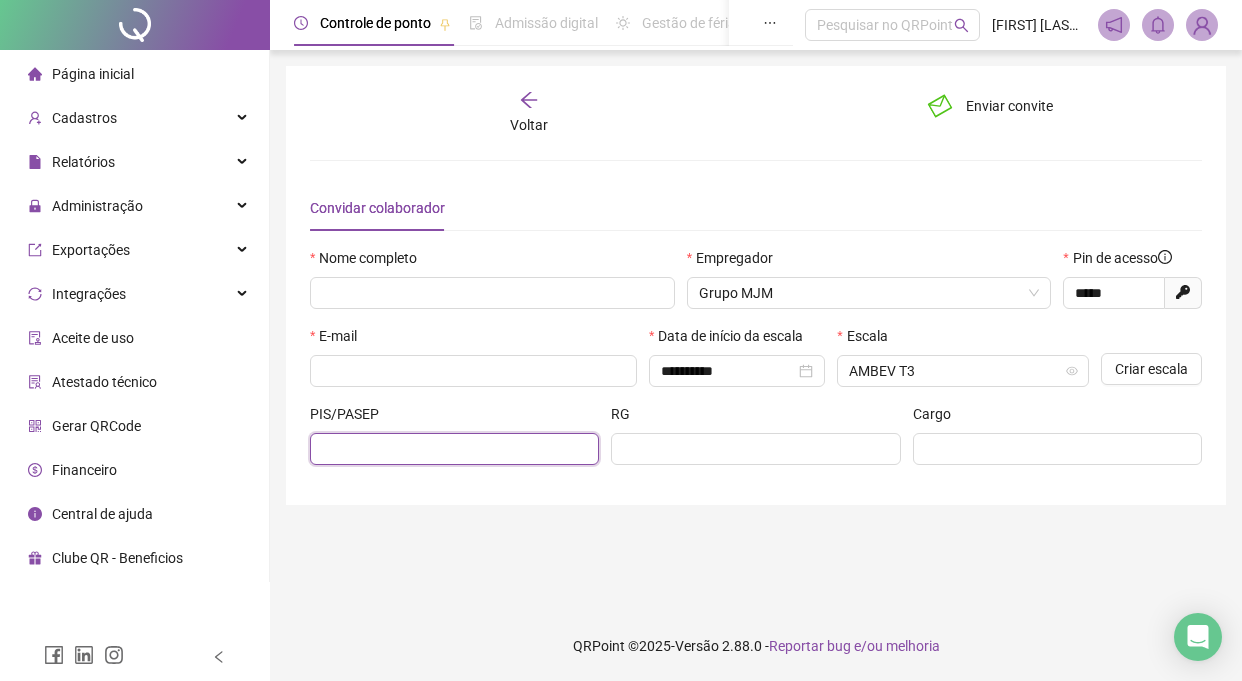 click at bounding box center (452, 449) 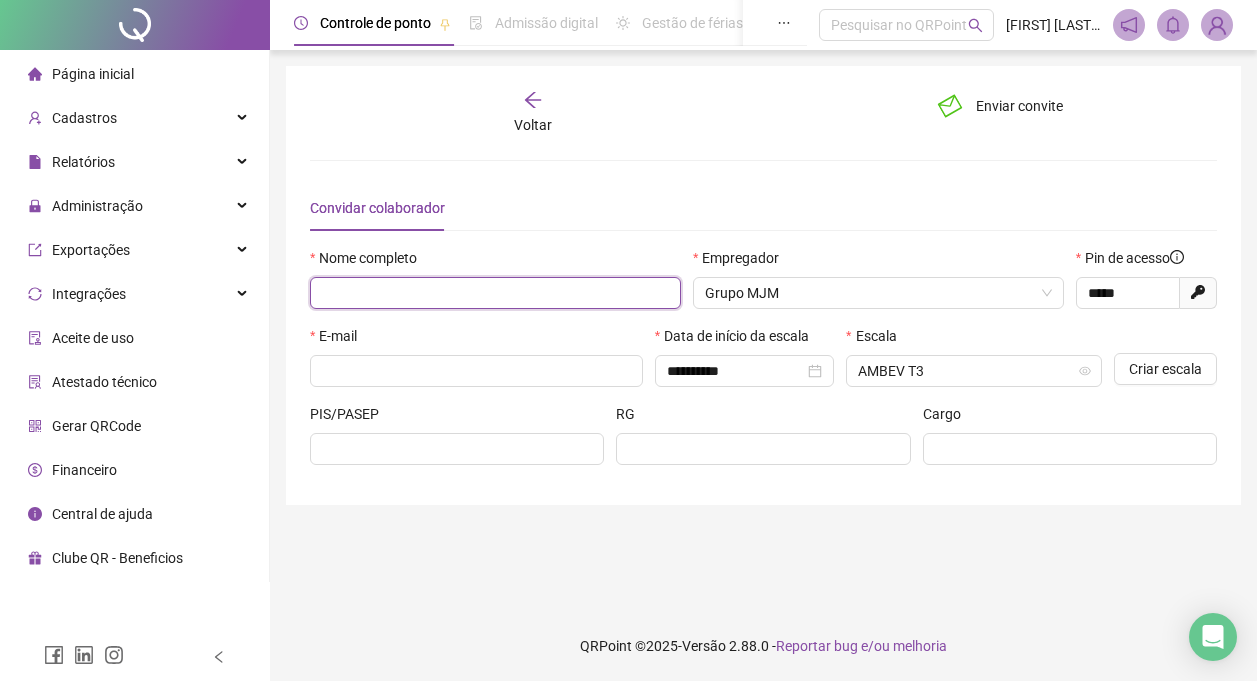 click at bounding box center (495, 293) 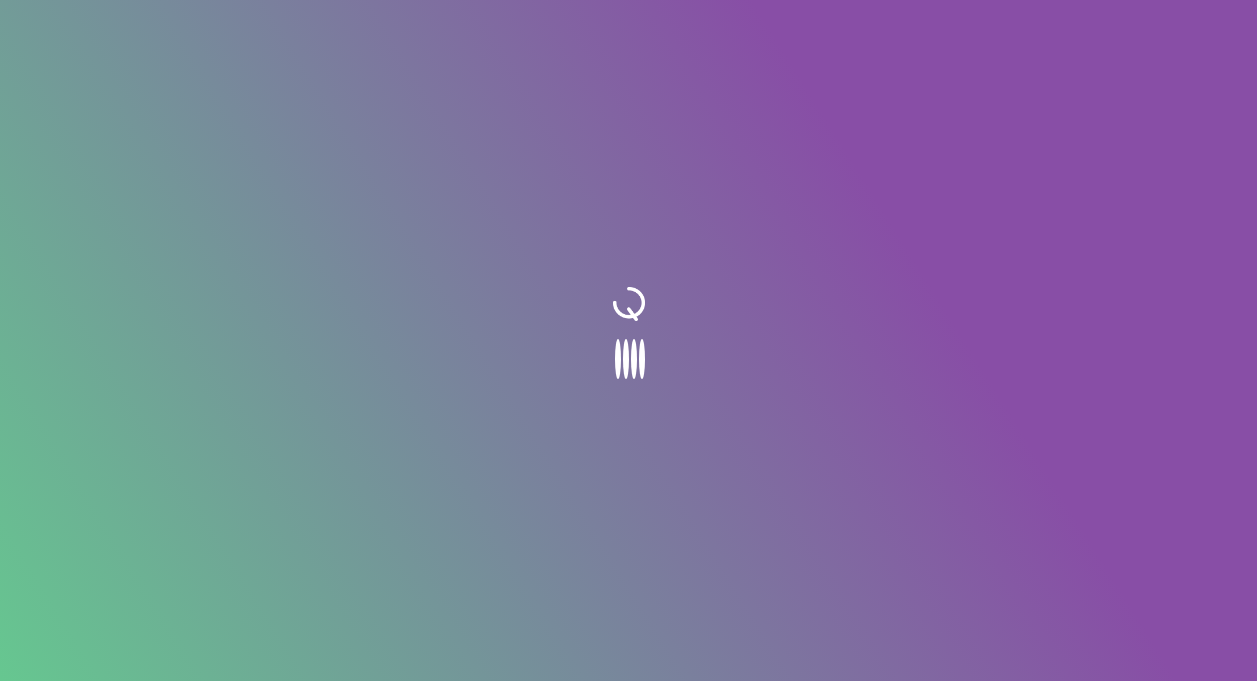 scroll, scrollTop: 0, scrollLeft: 0, axis: both 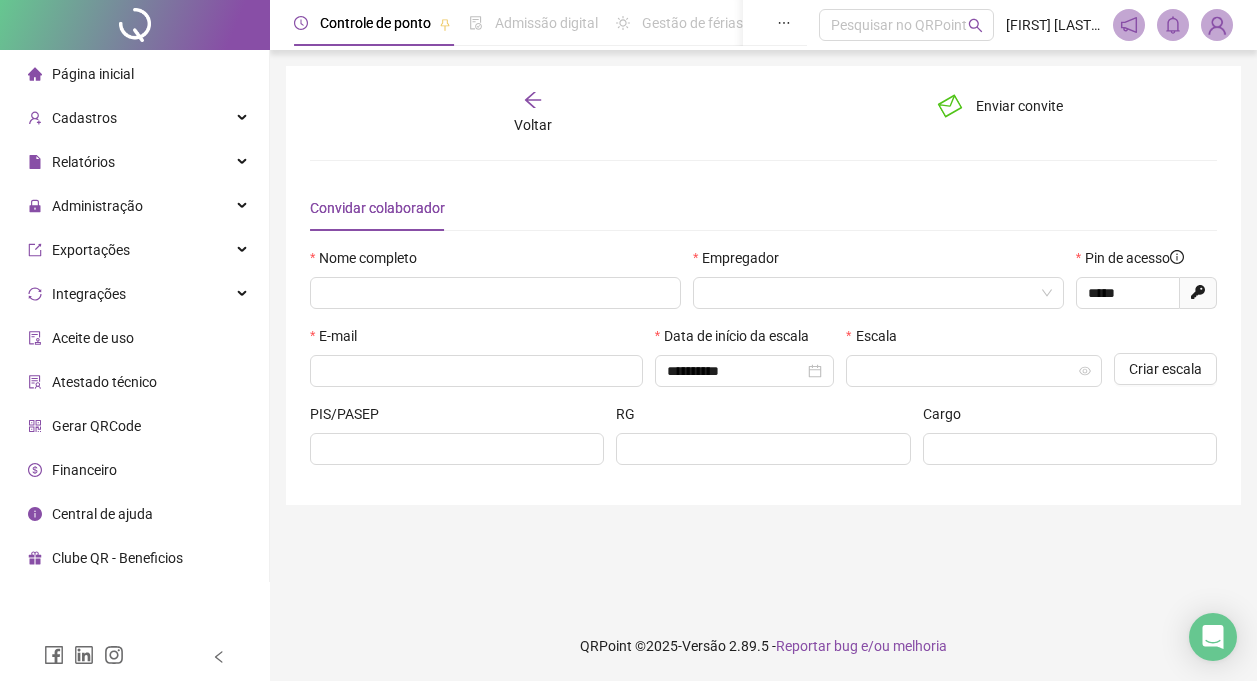type on "*****" 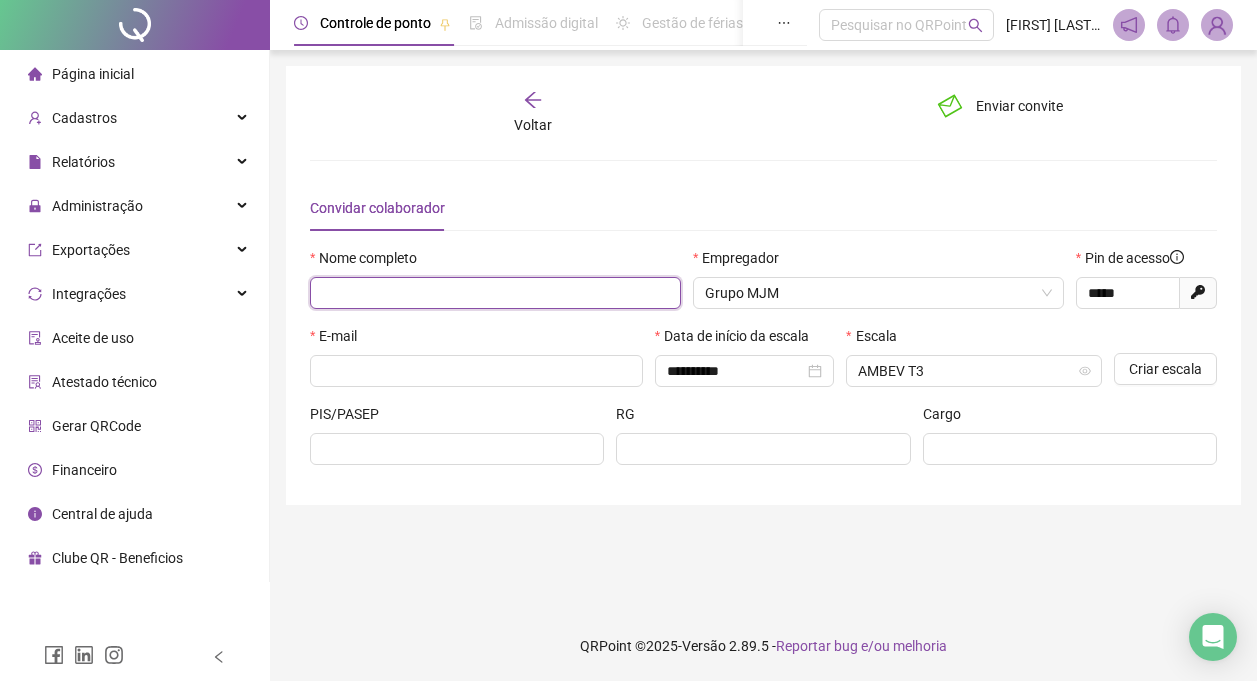 click at bounding box center (495, 293) 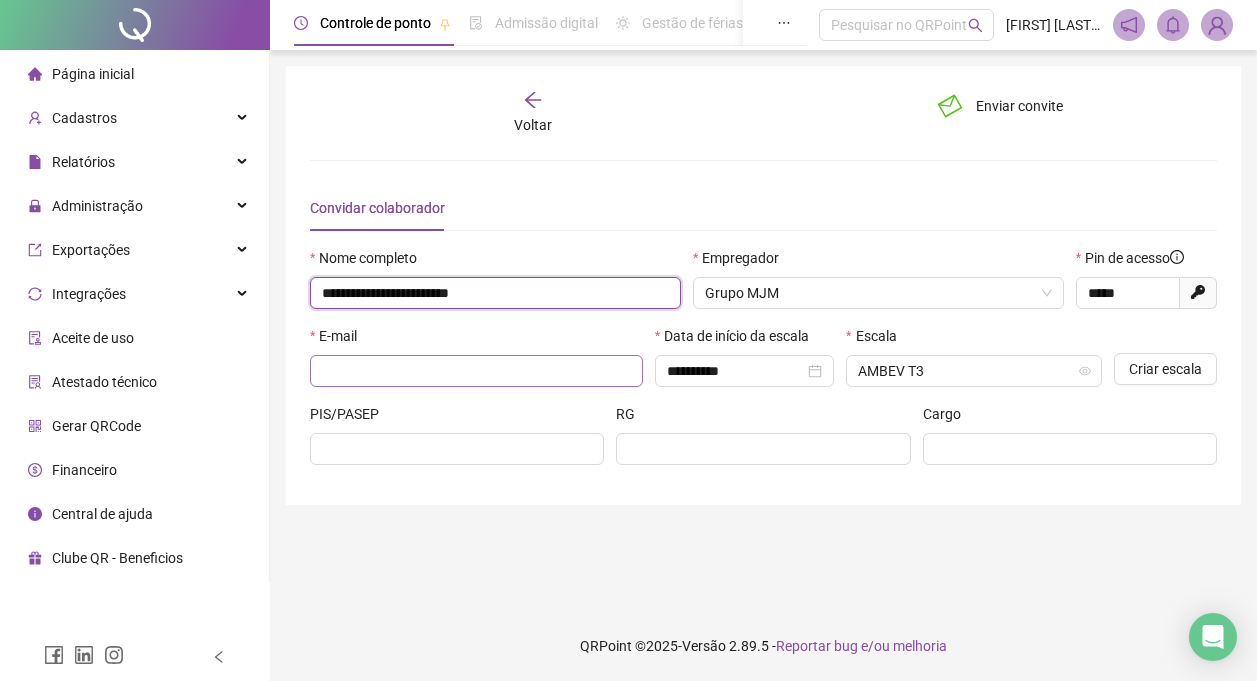 type on "**********" 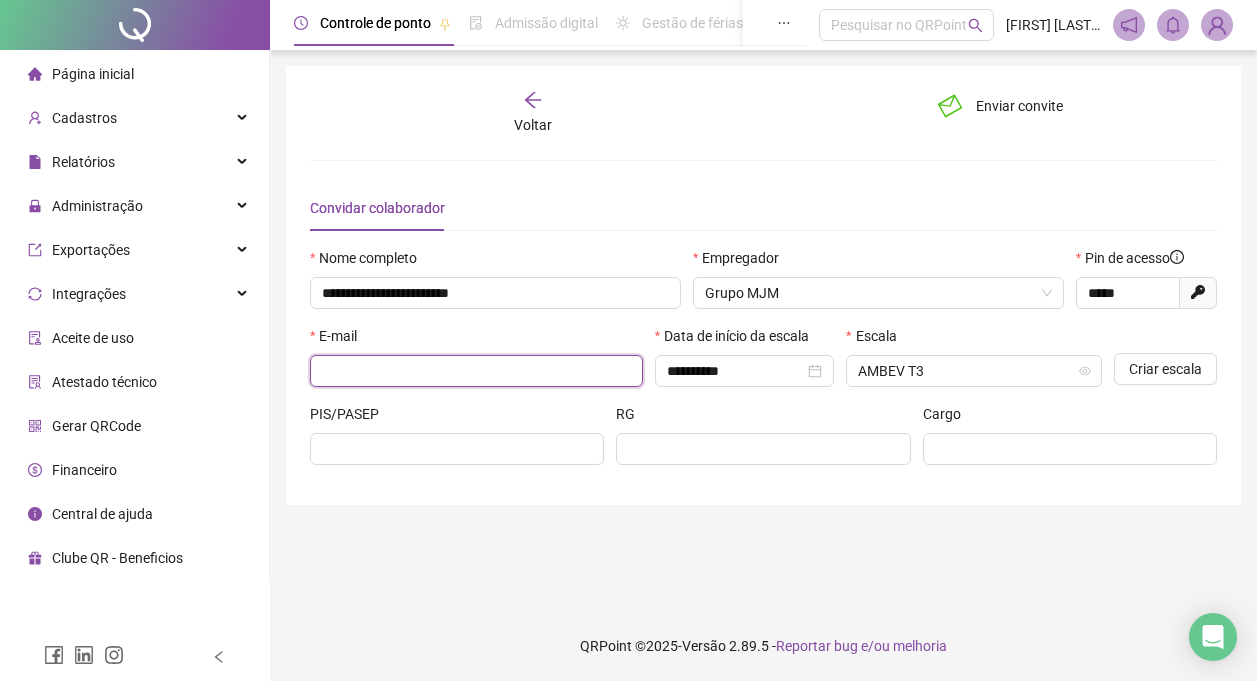 click at bounding box center [474, 371] 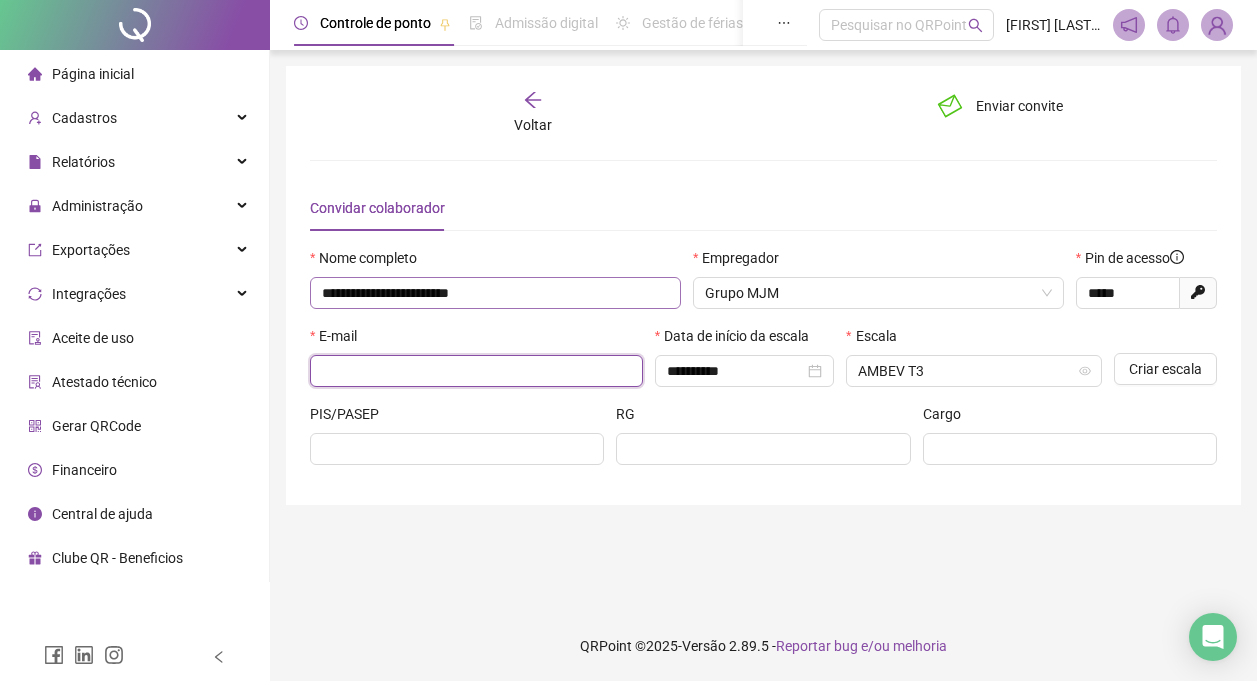 paste on "**********" 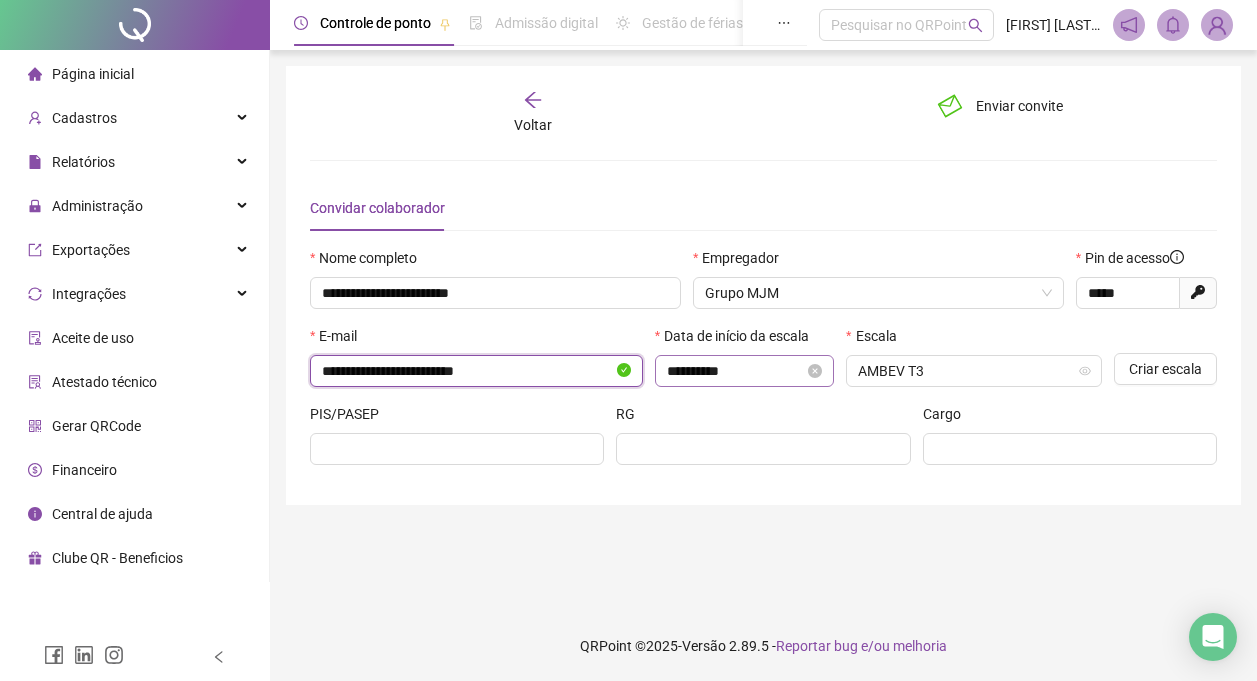 type on "**********" 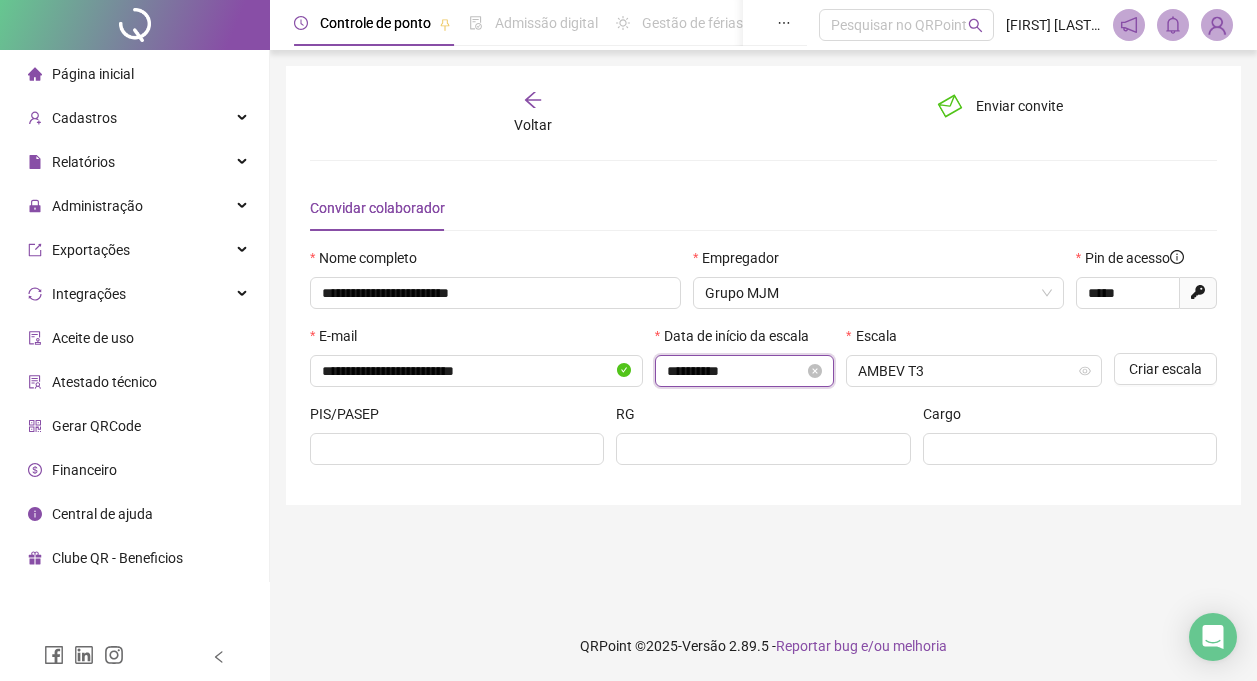 click on "**********" at bounding box center [735, 371] 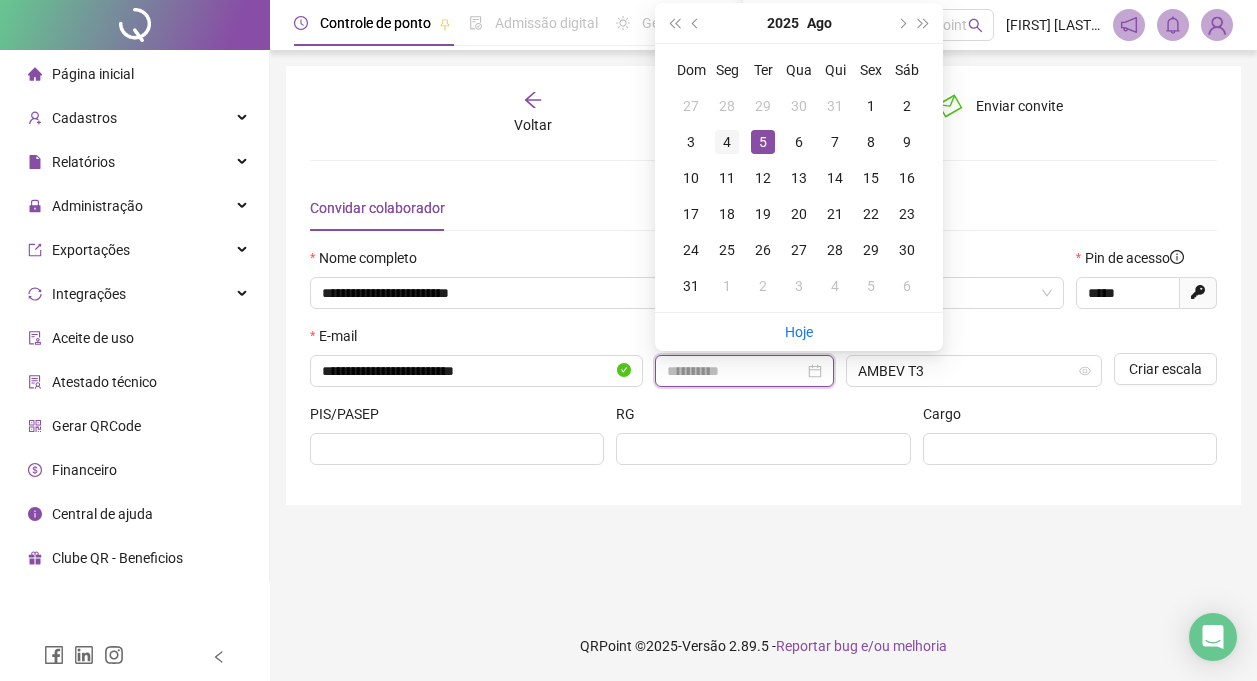 type on "**********" 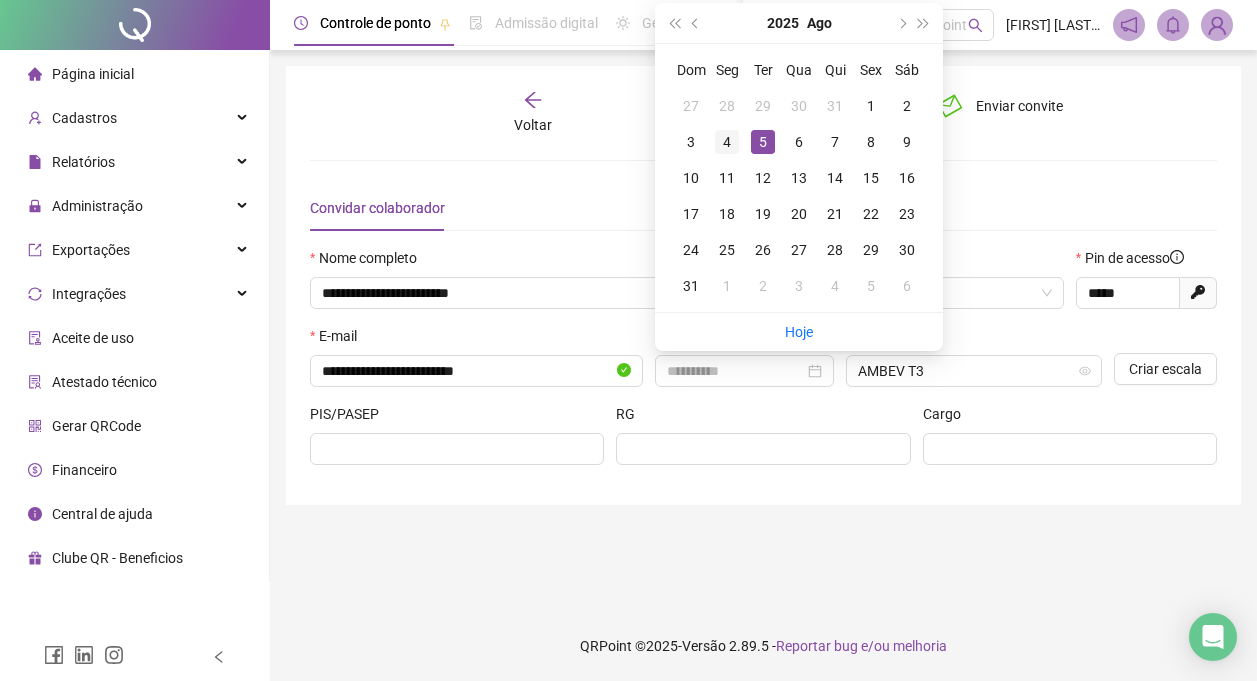click on "4" at bounding box center [727, 142] 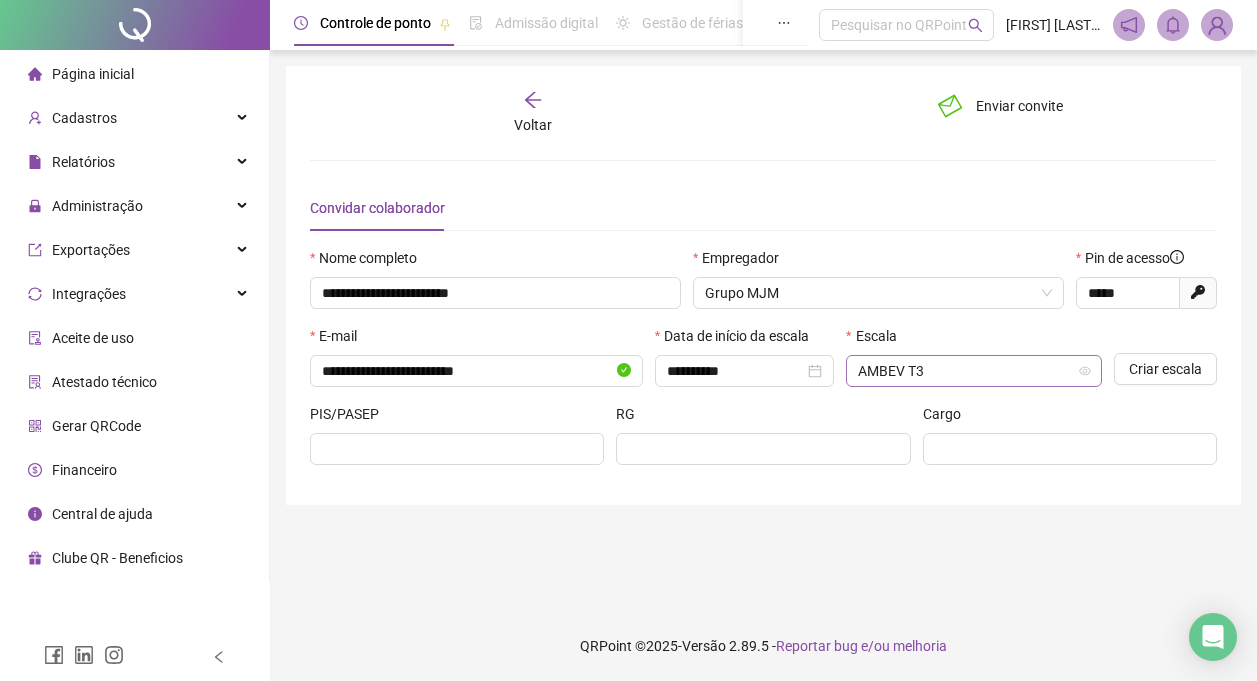 click on "AMBEV T3" at bounding box center (974, 371) 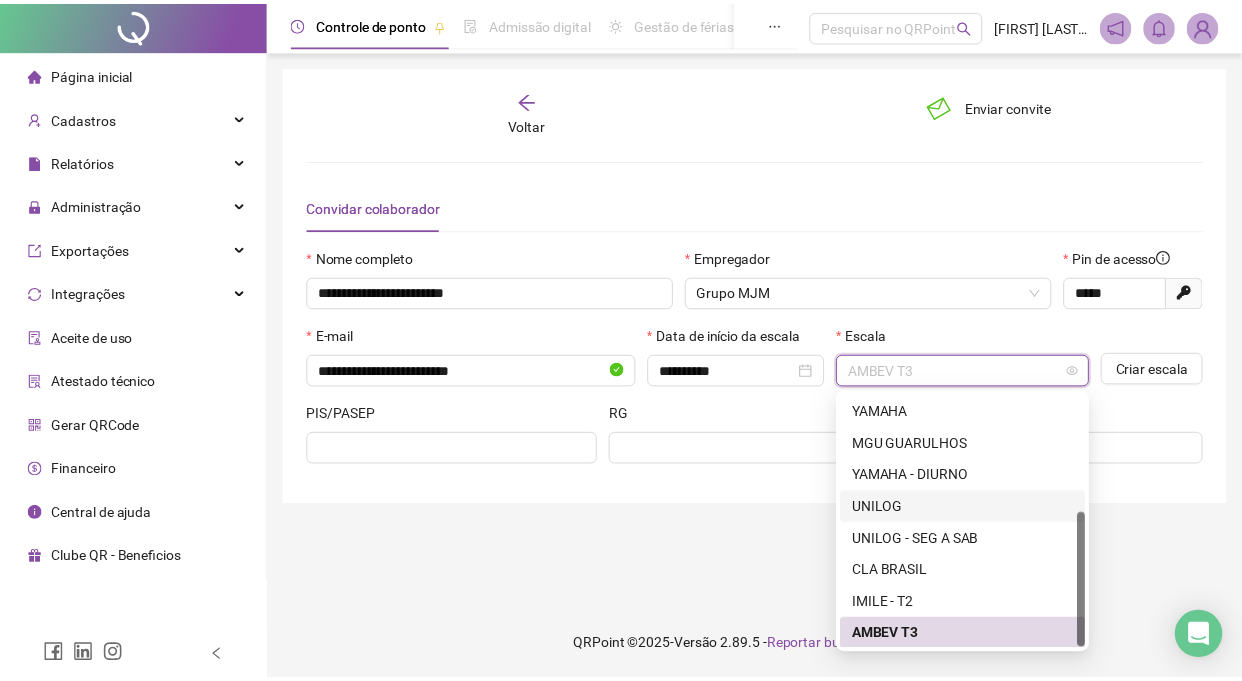 scroll, scrollTop: 224, scrollLeft: 0, axis: vertical 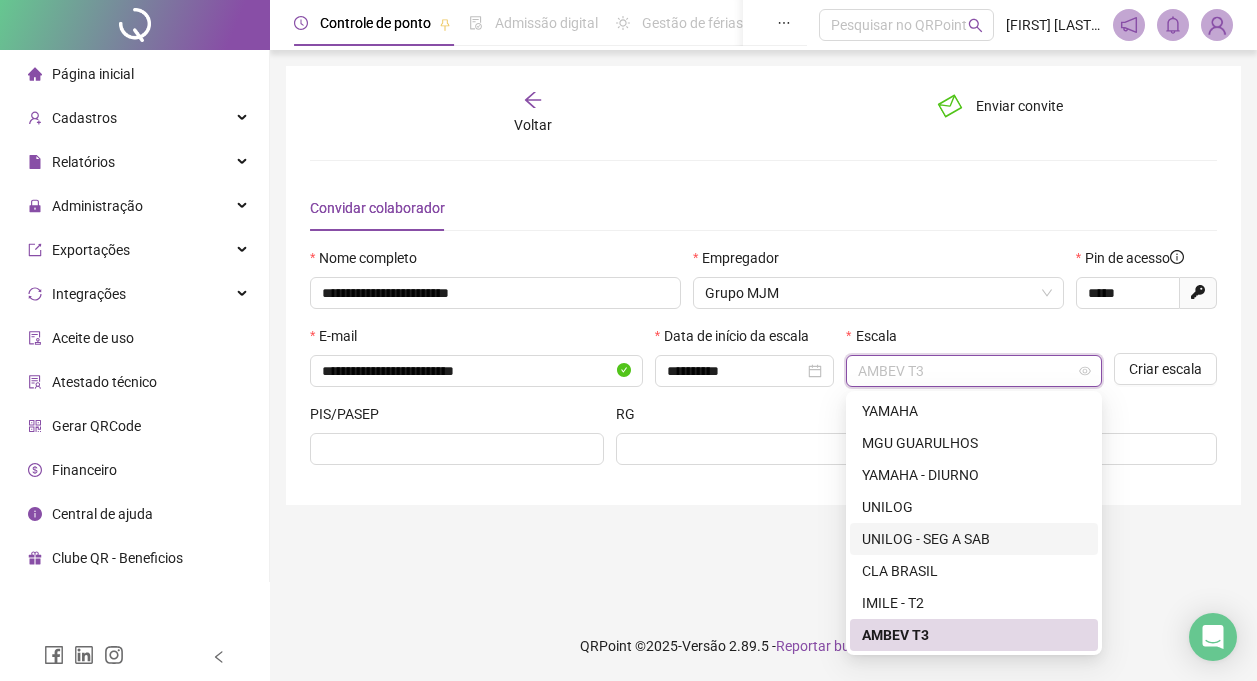 click on "UNILOG - SEG A SAB" at bounding box center [974, 539] 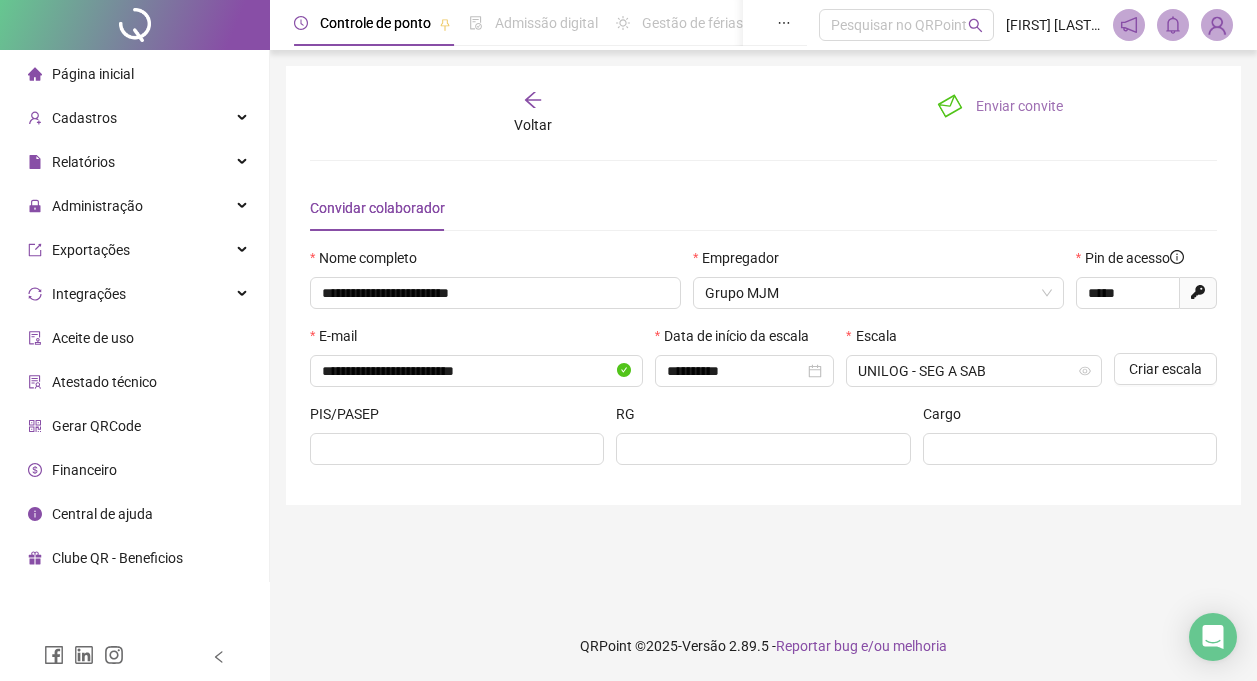 click on "Enviar convite" at bounding box center (1001, 106) 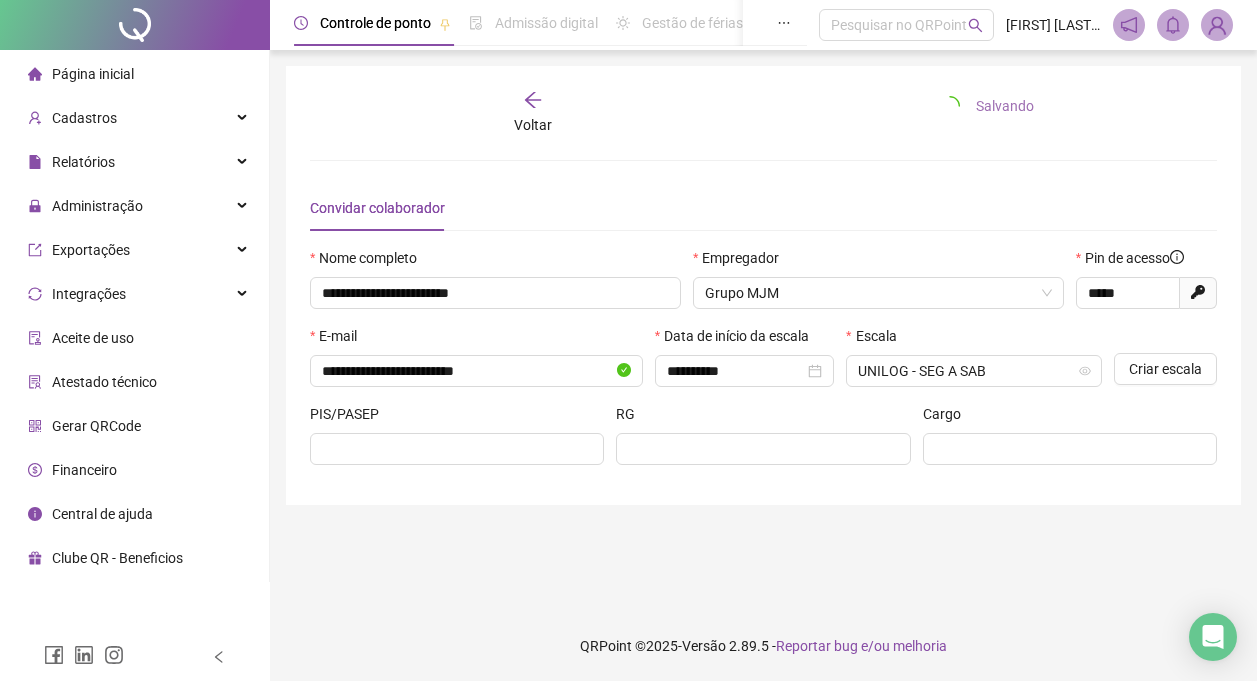 type 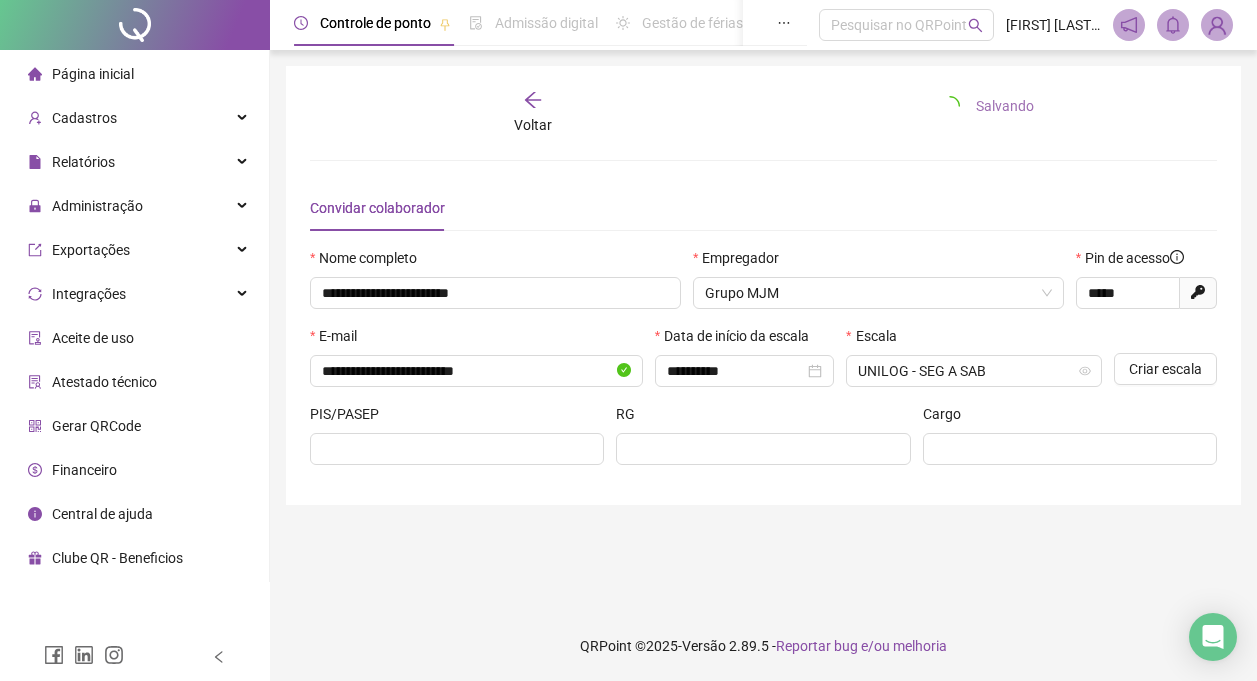 type 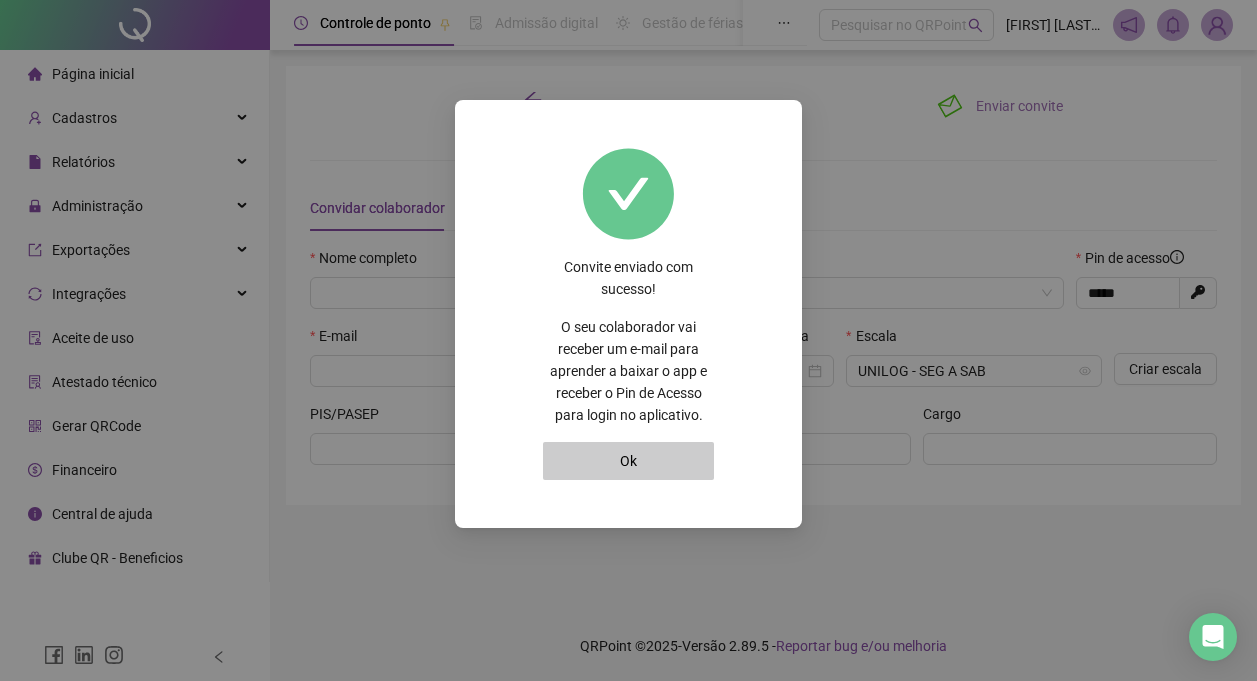 type on "*****" 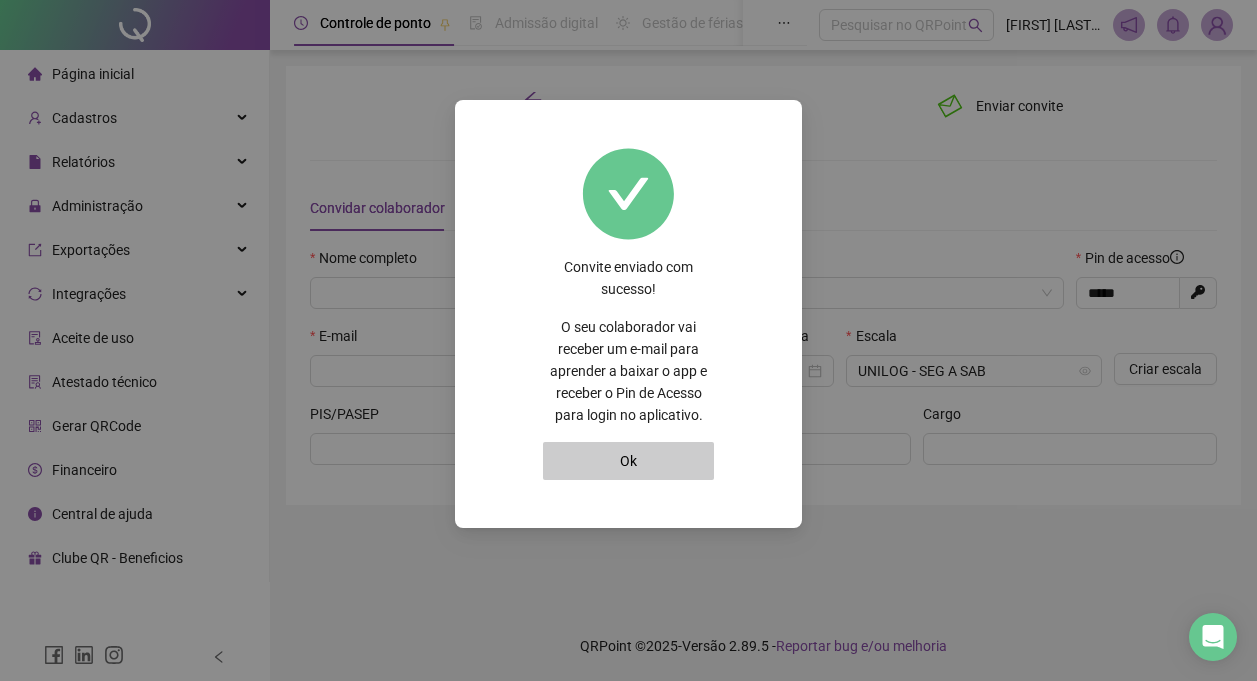 click on "Ok" at bounding box center [628, 461] 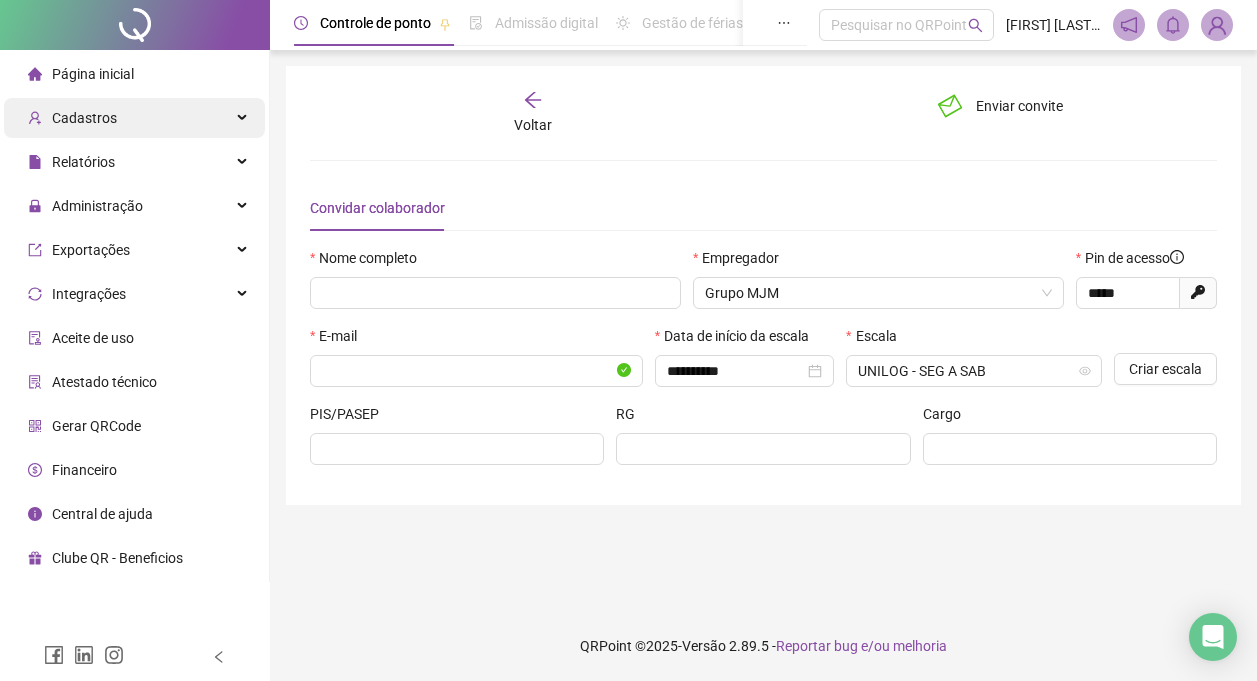click on "Cadastros" at bounding box center (84, 118) 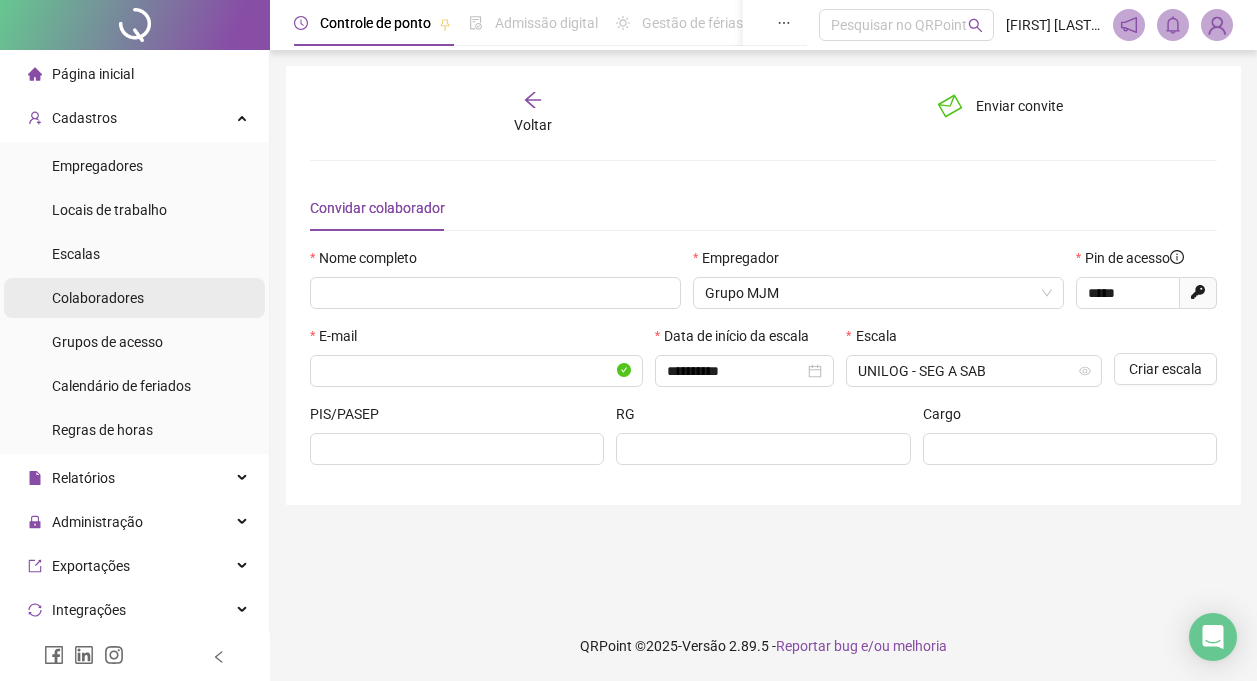 click on "Colaboradores" at bounding box center (98, 298) 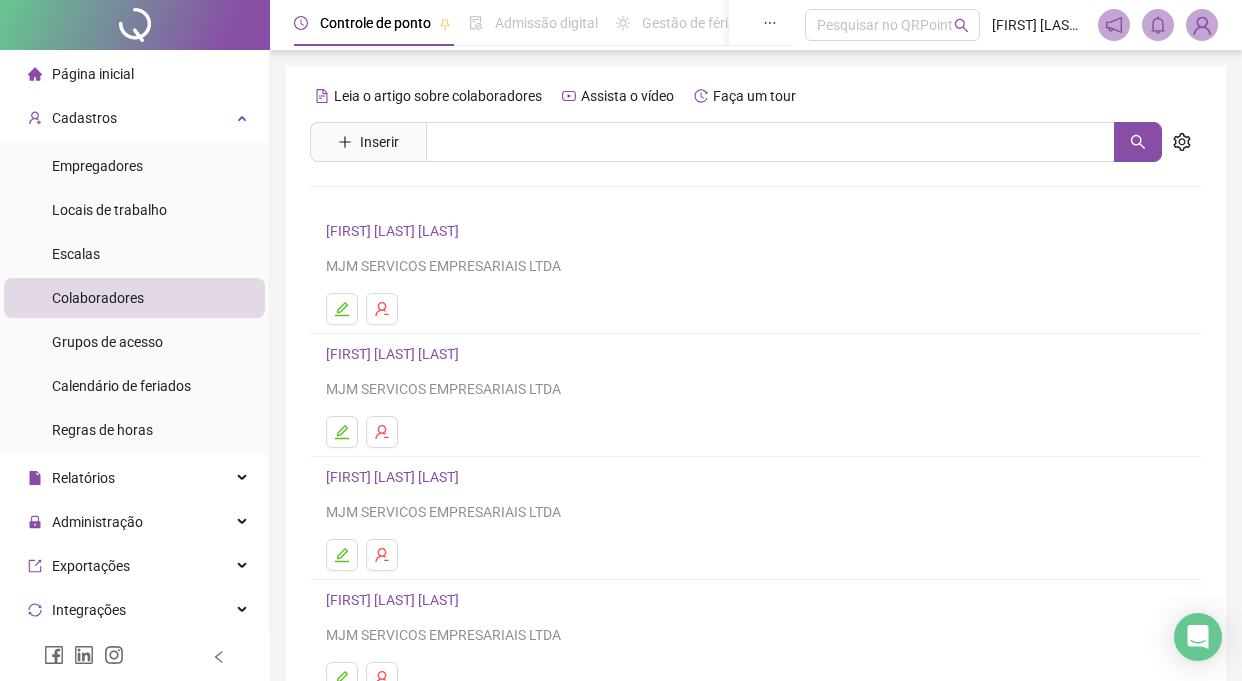 click on "Página inicial" at bounding box center (81, 74) 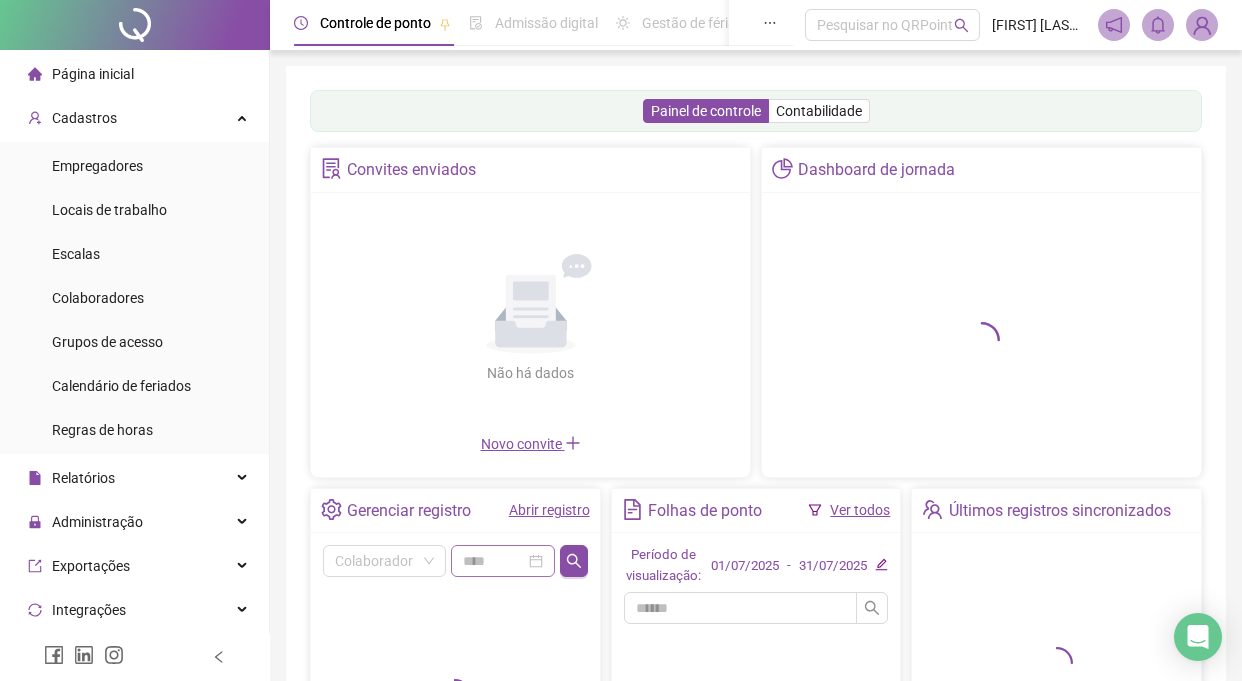 scroll, scrollTop: 302, scrollLeft: 0, axis: vertical 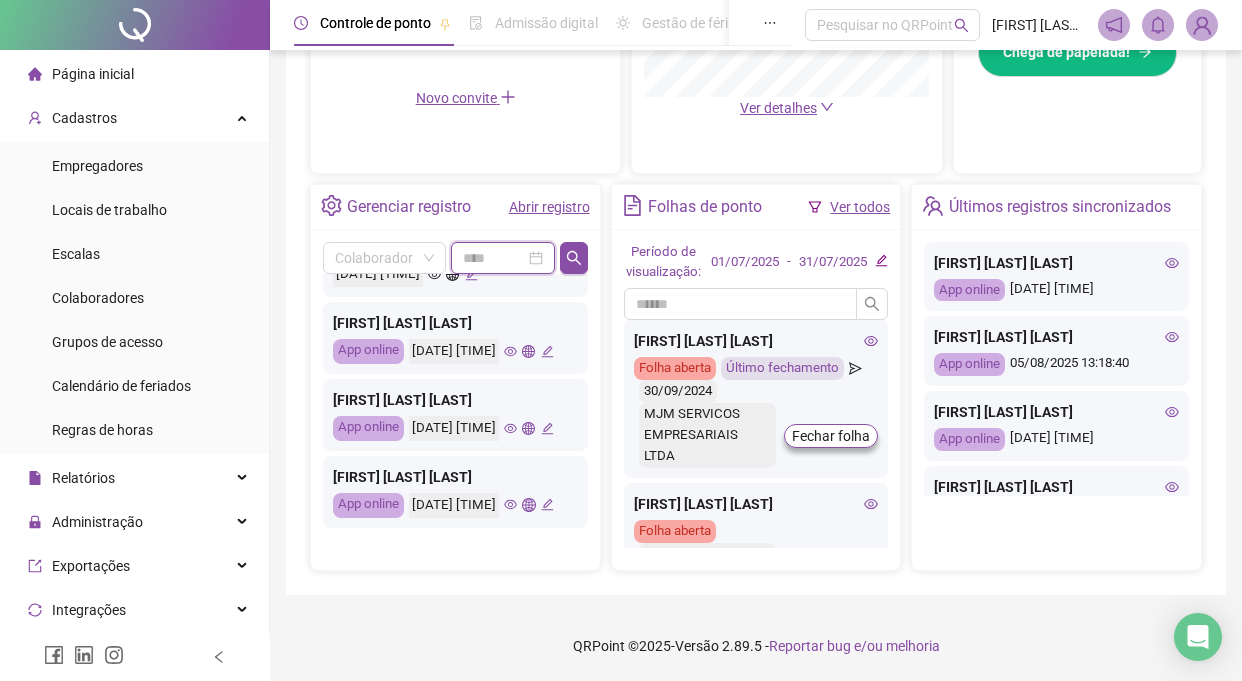 click at bounding box center (494, 258) 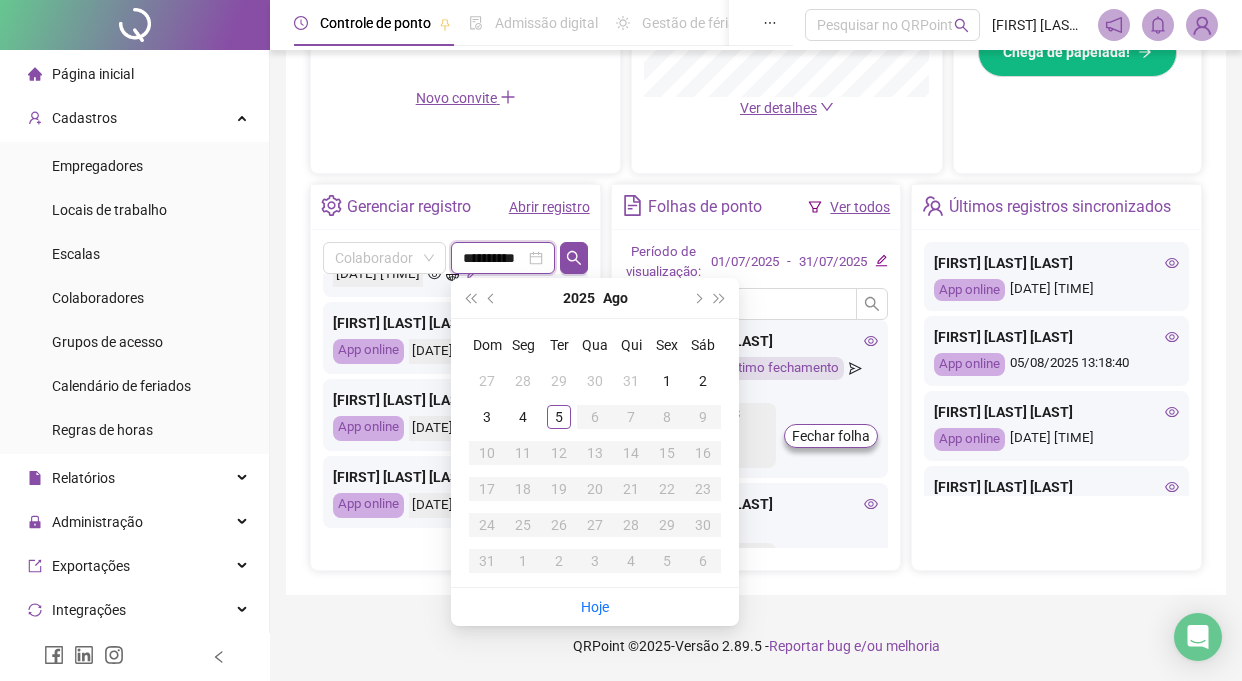 type on "**********" 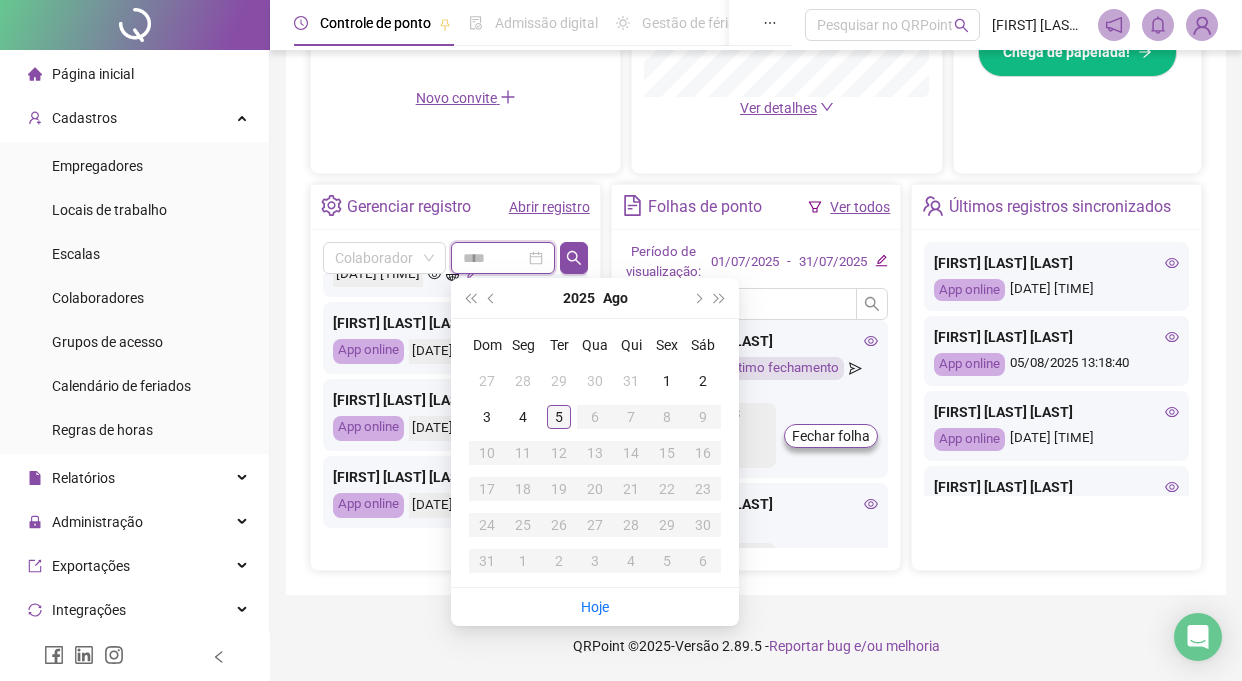 type on "**********" 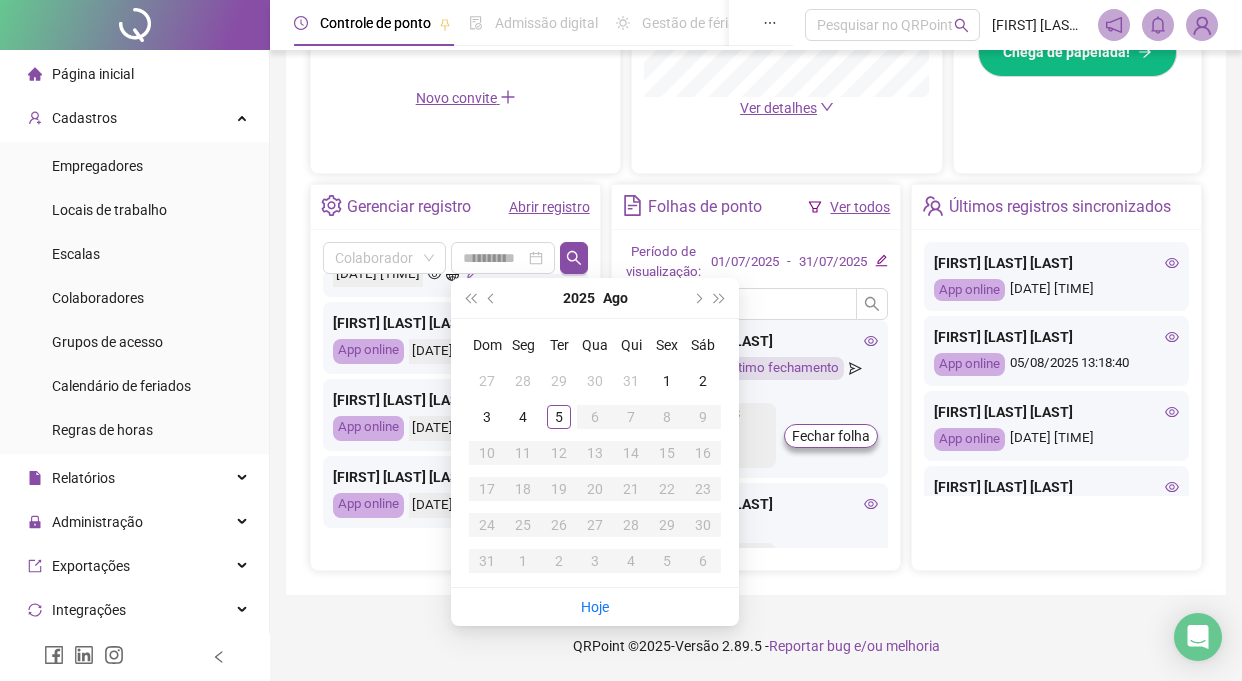 click on "5" at bounding box center (559, 417) 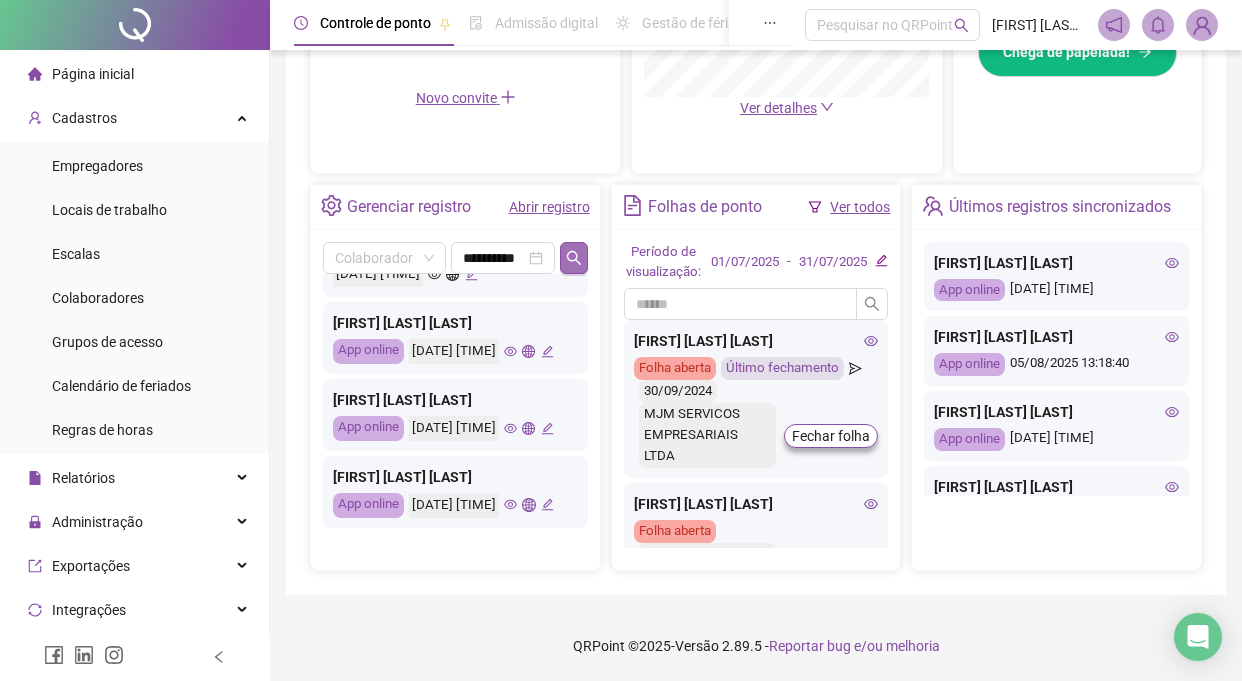 click 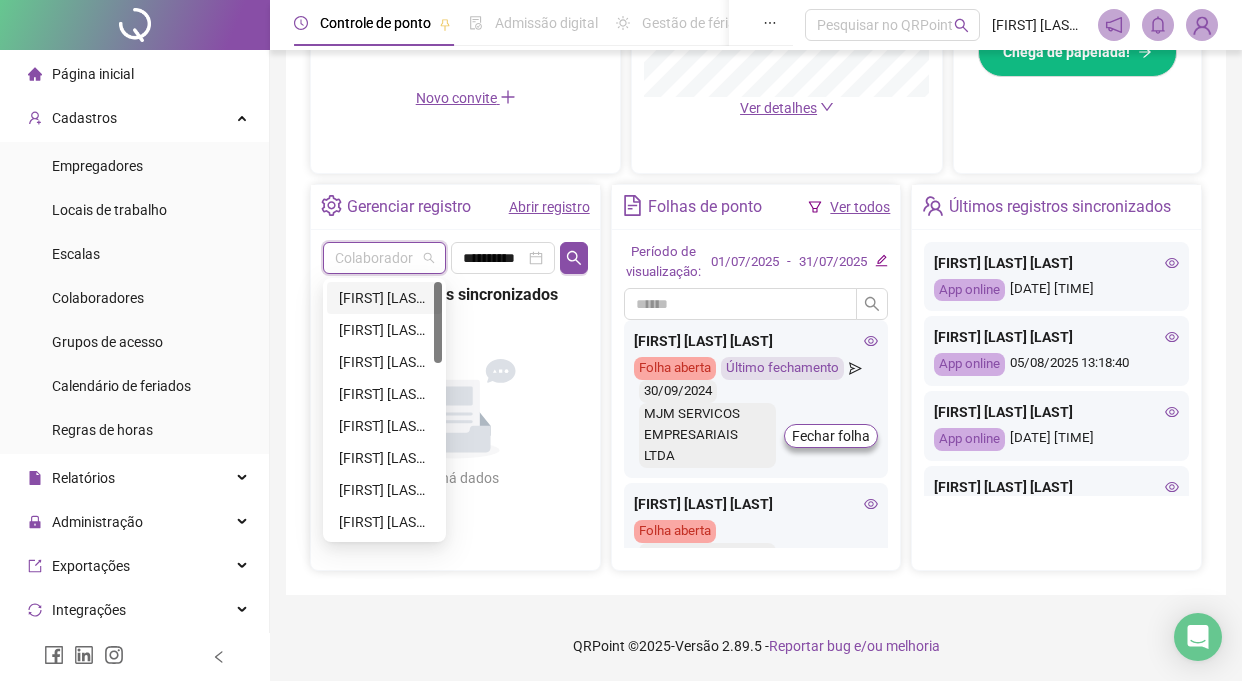 click at bounding box center [375, 258] 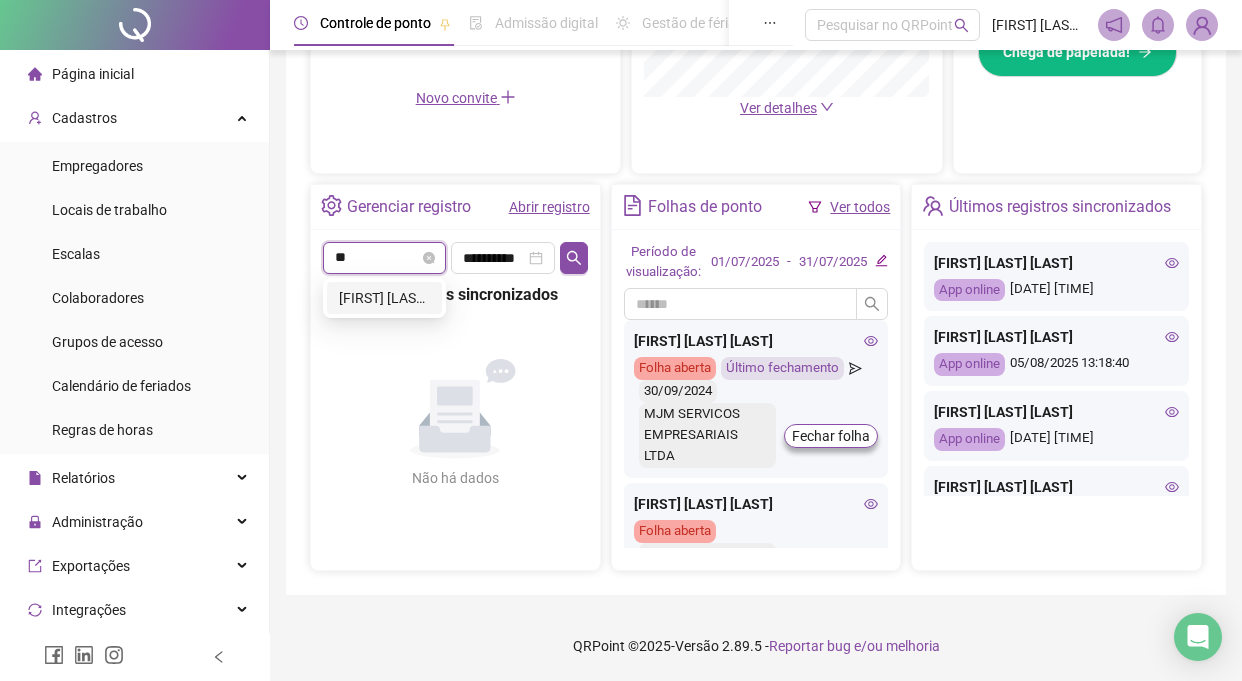 scroll, scrollTop: 0, scrollLeft: 0, axis: both 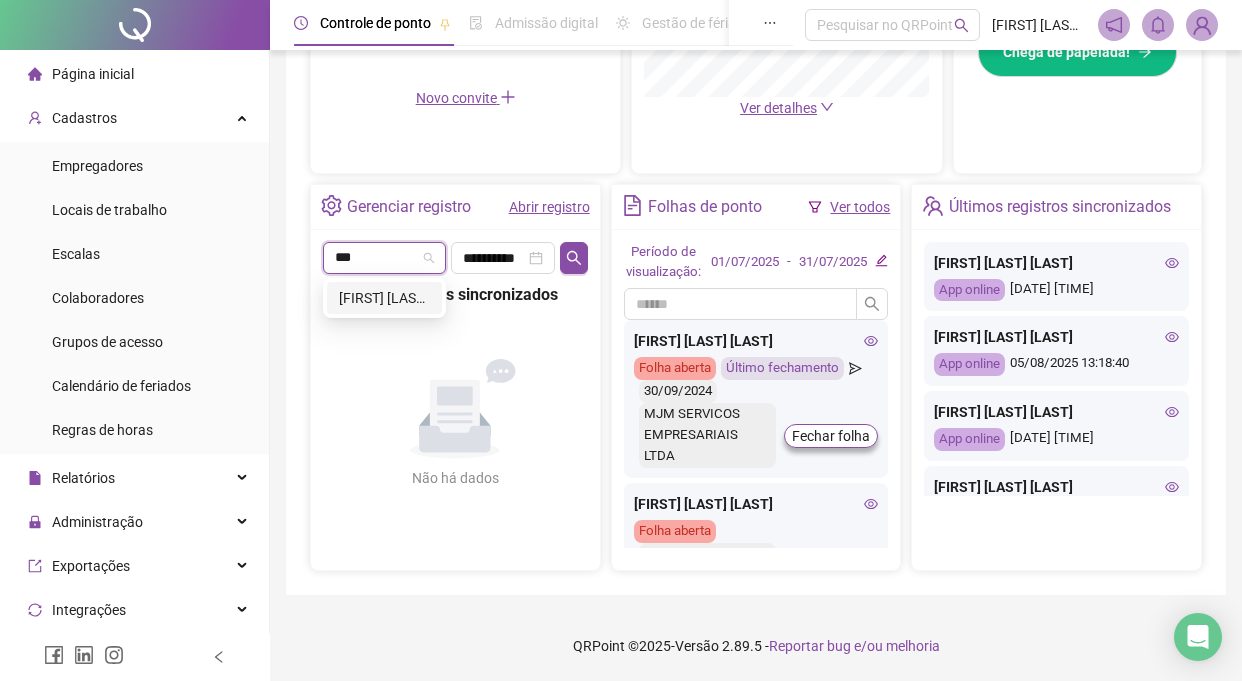 click on "[FIRST] [LAST] [LAST]" at bounding box center [384, 298] 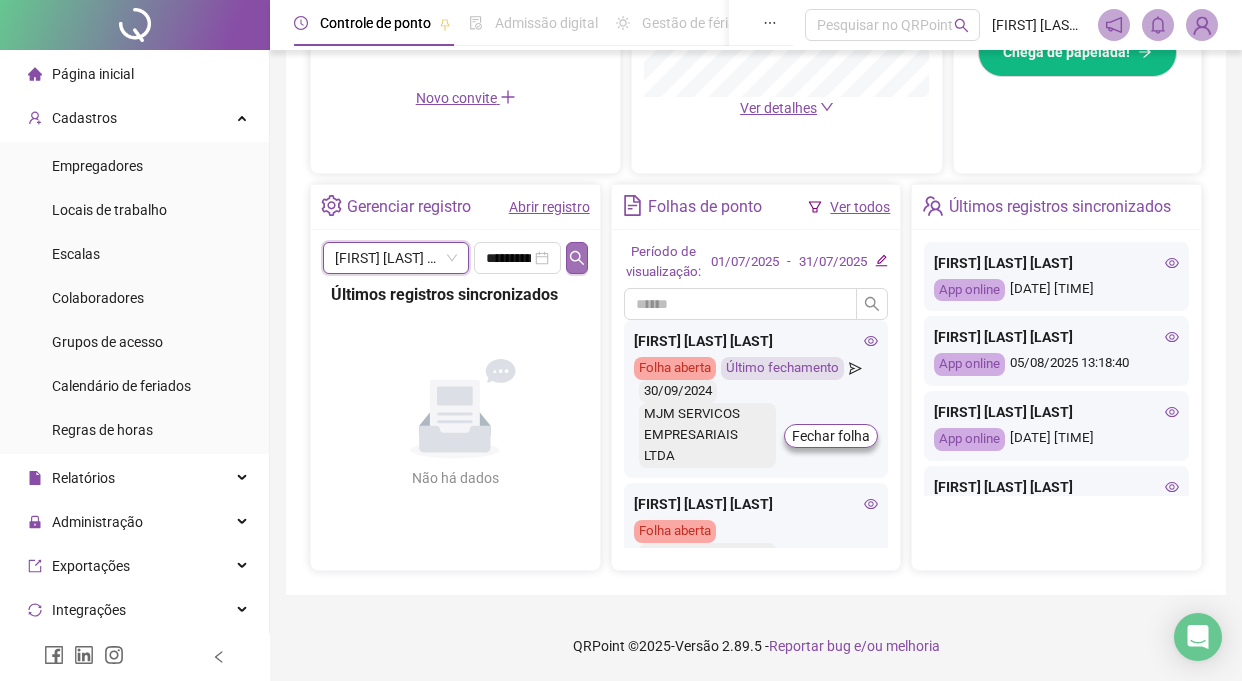 click 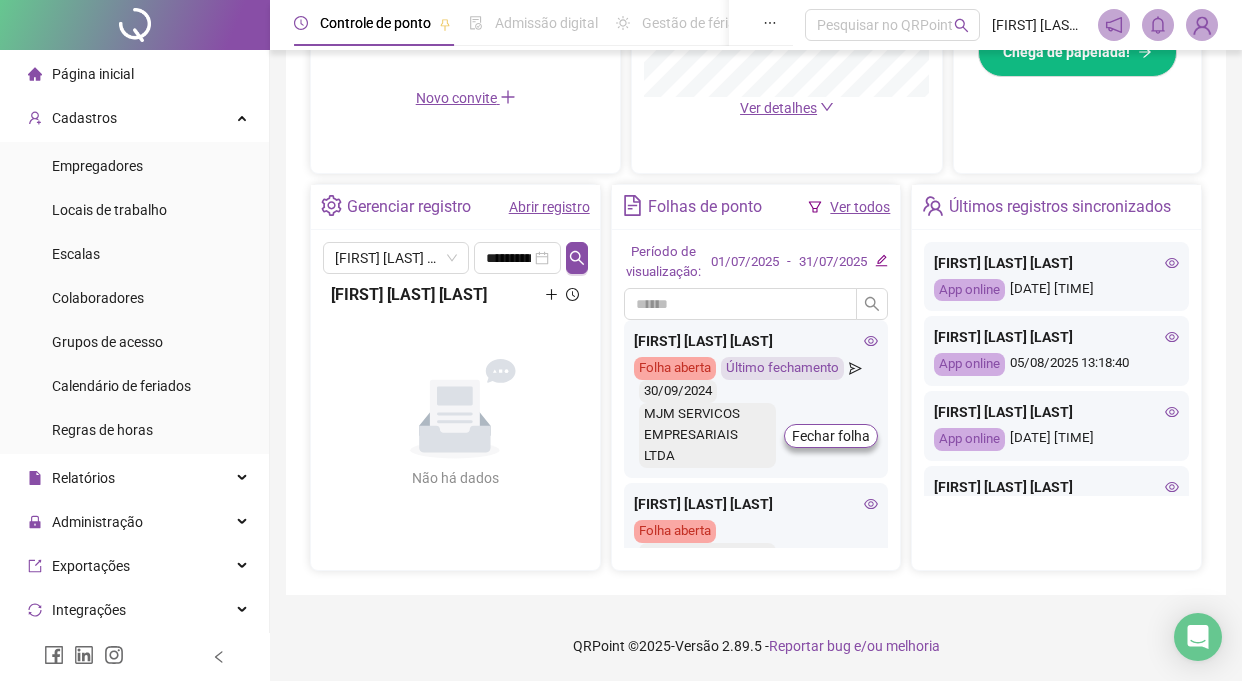 click on "[FIRST] [LAST] [LAST]" at bounding box center [455, 294] 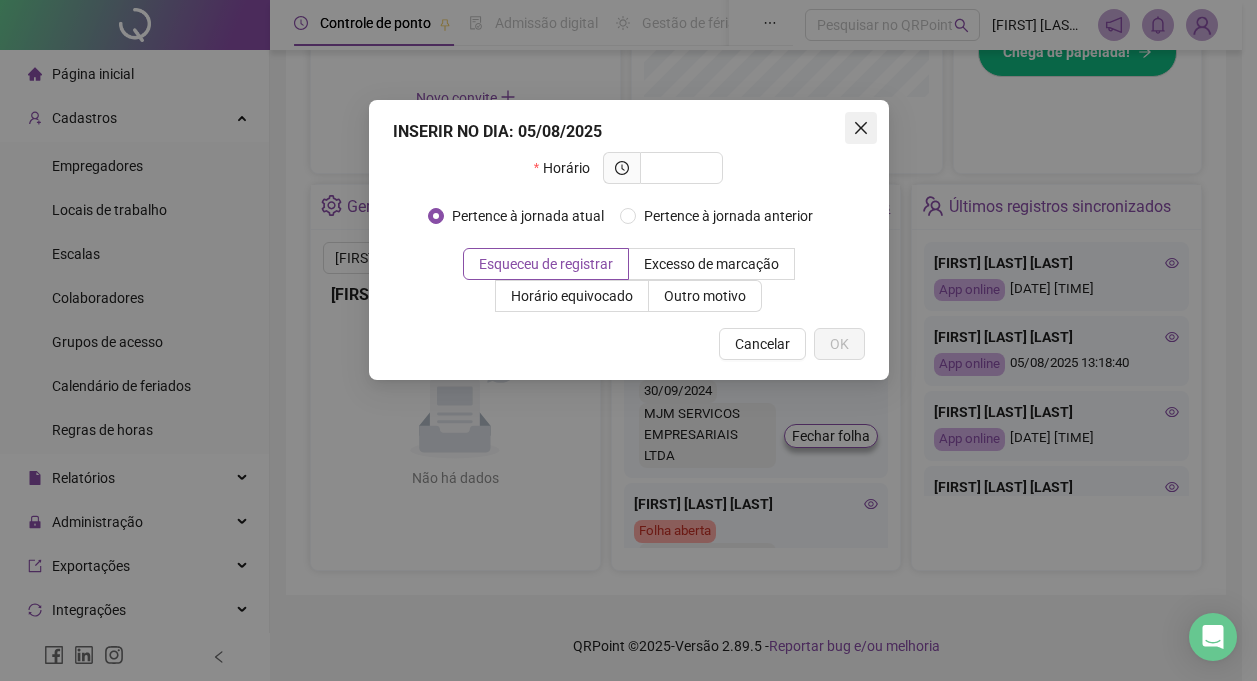 click at bounding box center (861, 128) 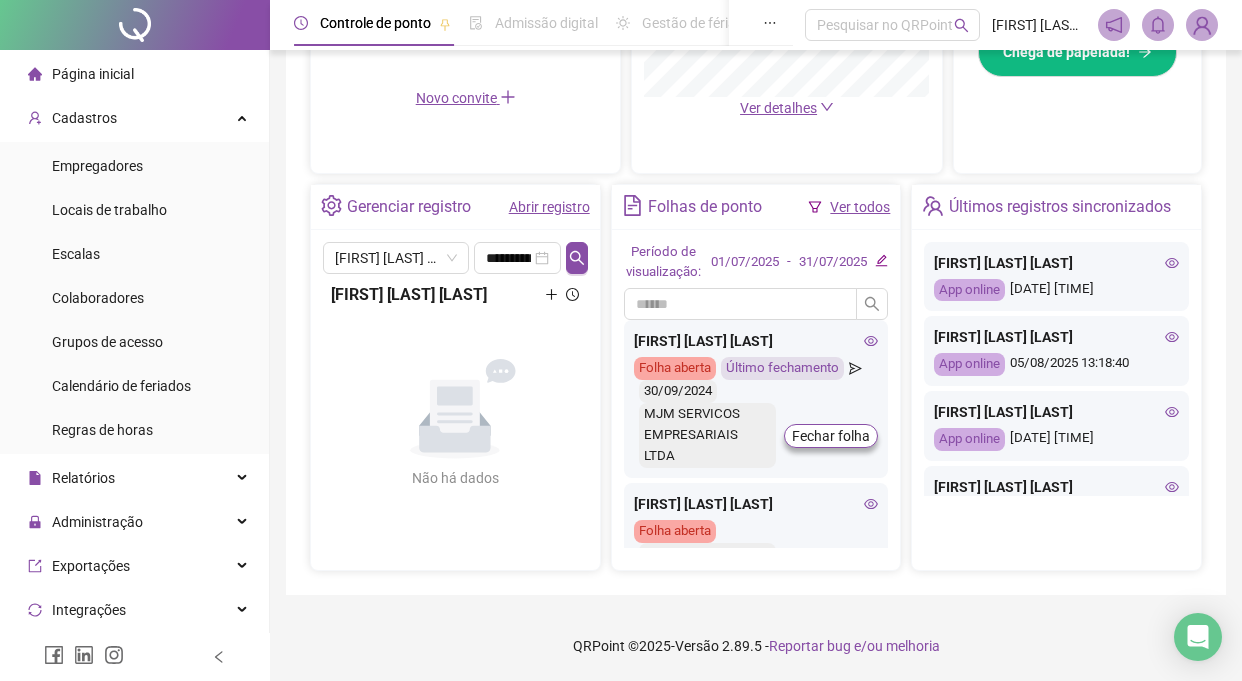 click on "Abrir registro" at bounding box center [549, 207] 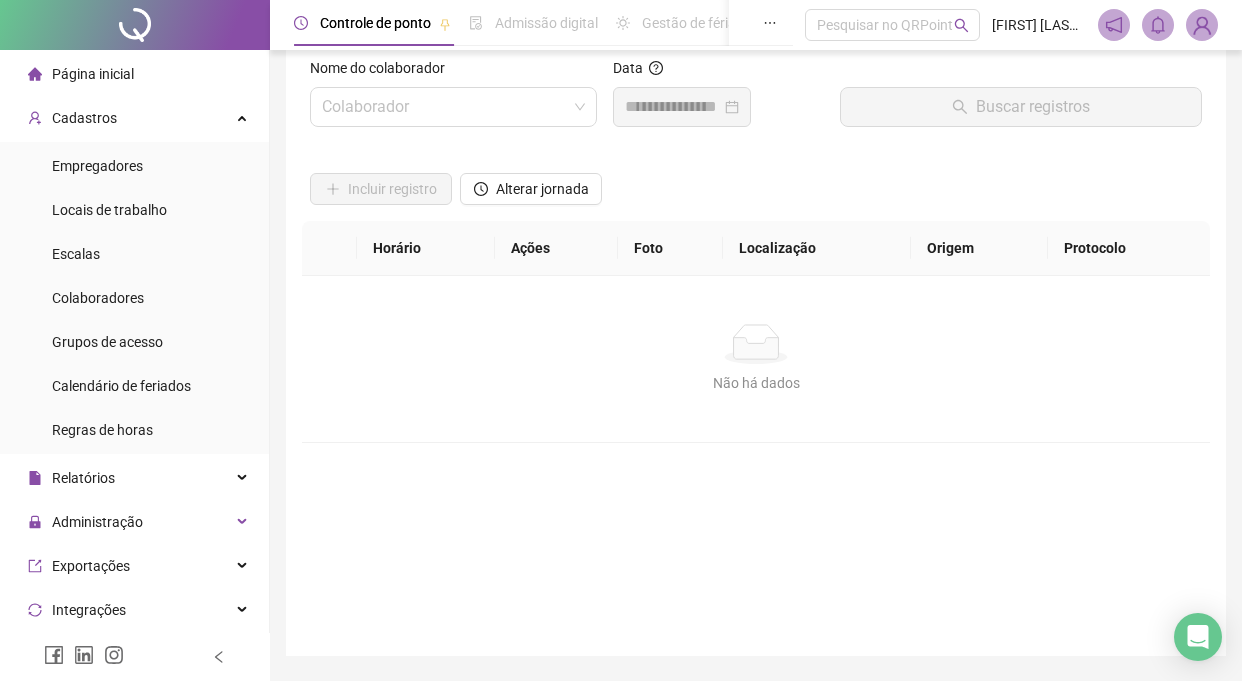 scroll, scrollTop: 0, scrollLeft: 0, axis: both 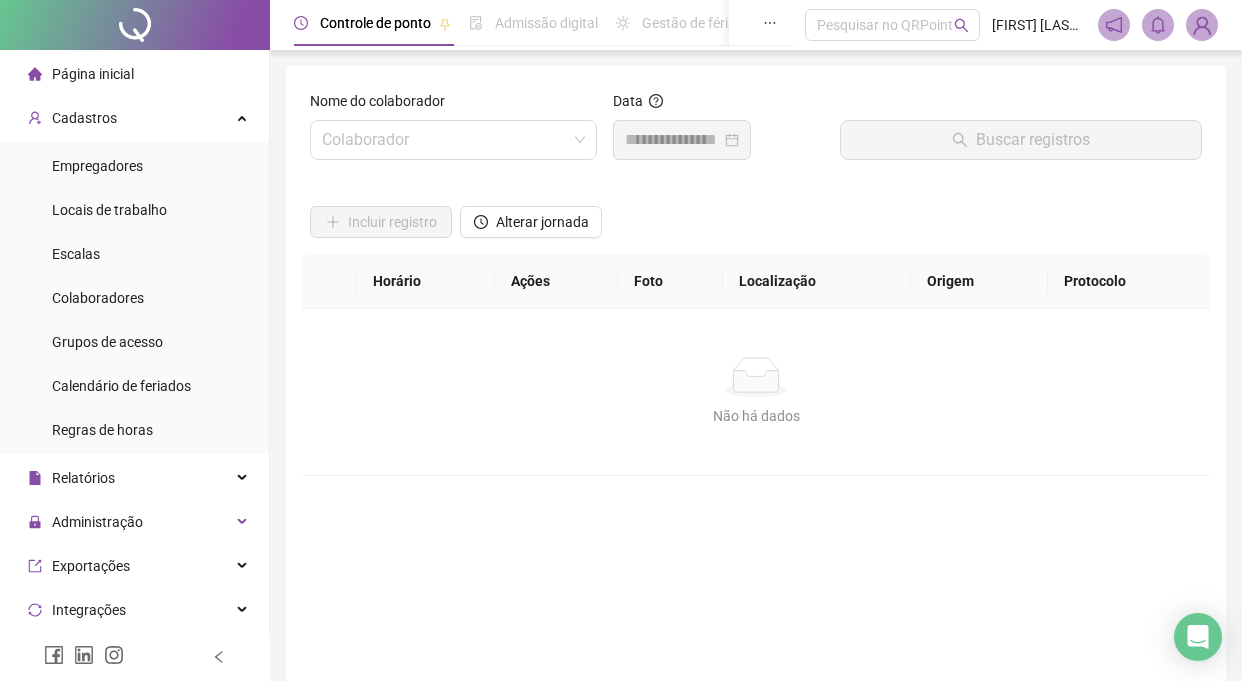 drag, startPoint x: 763, startPoint y: 139, endPoint x: 732, endPoint y: 206, distance: 73.82411 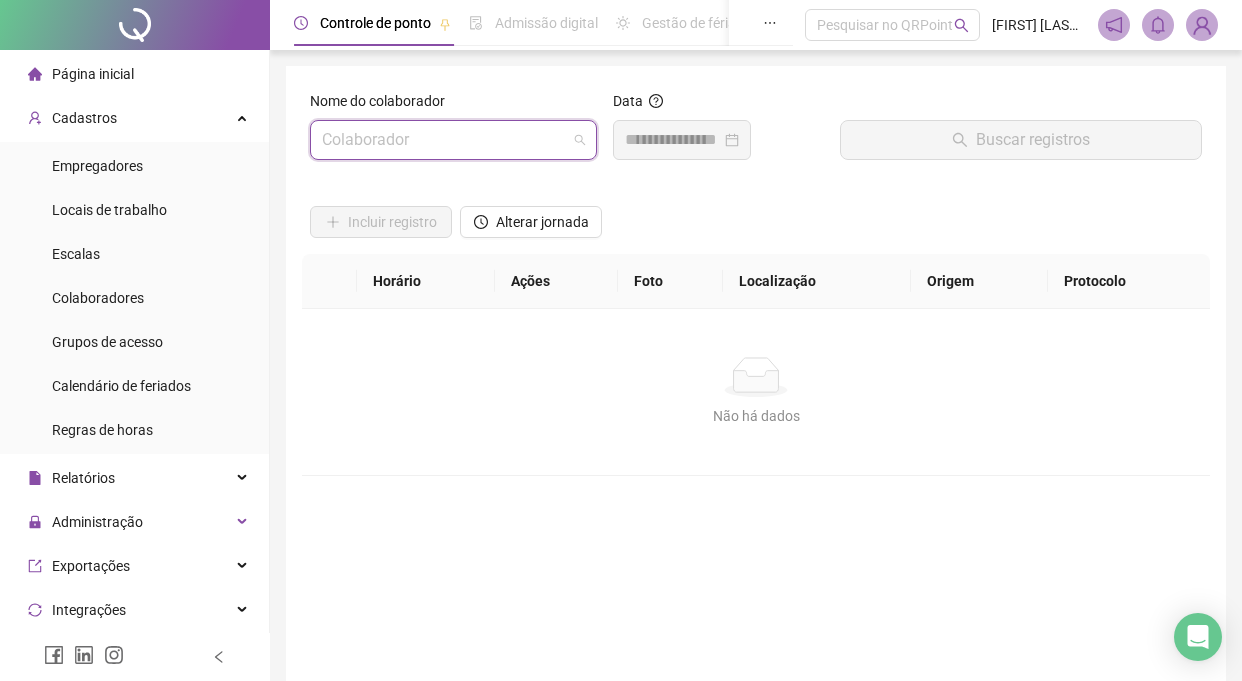 click at bounding box center (444, 140) 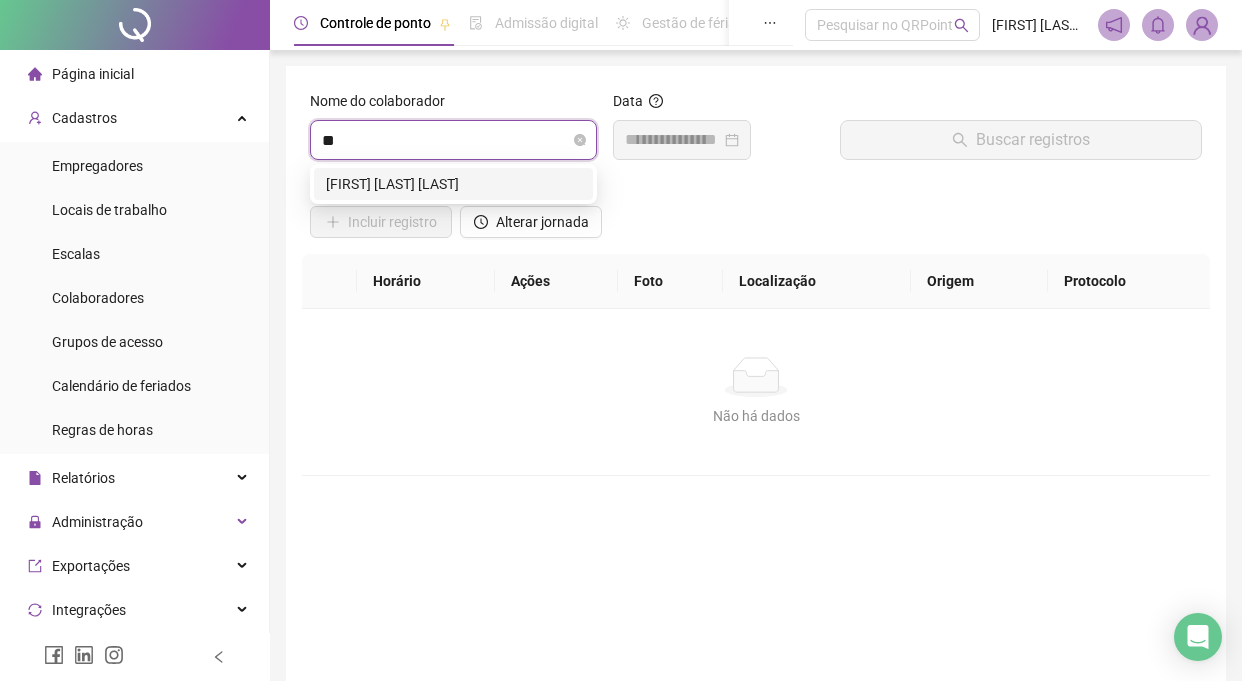 type on "***" 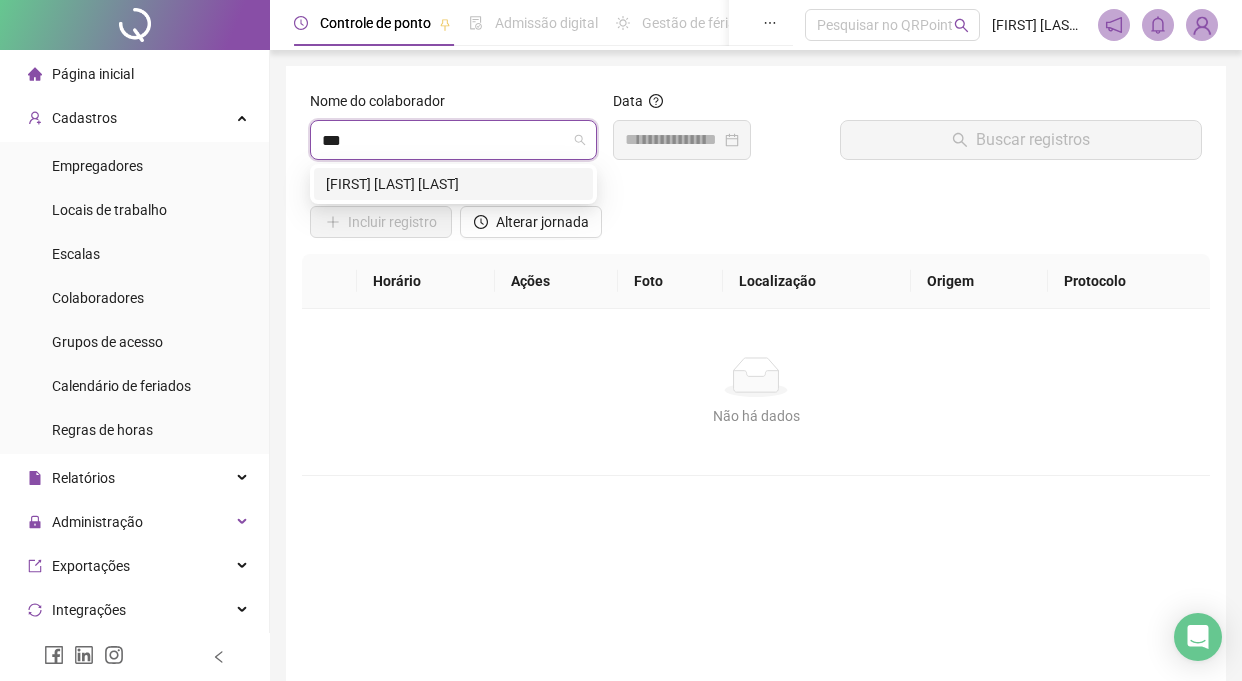 click on "[FIRST] [LAST] [LAST]" at bounding box center [453, 184] 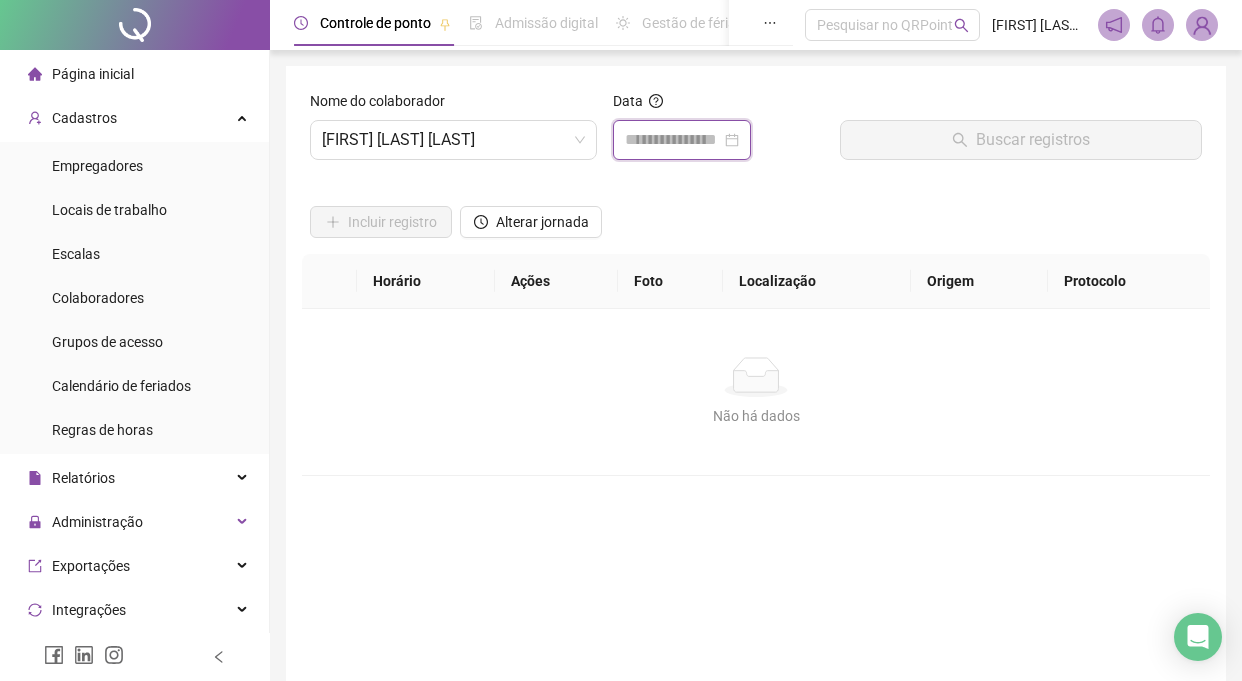 click at bounding box center (673, 140) 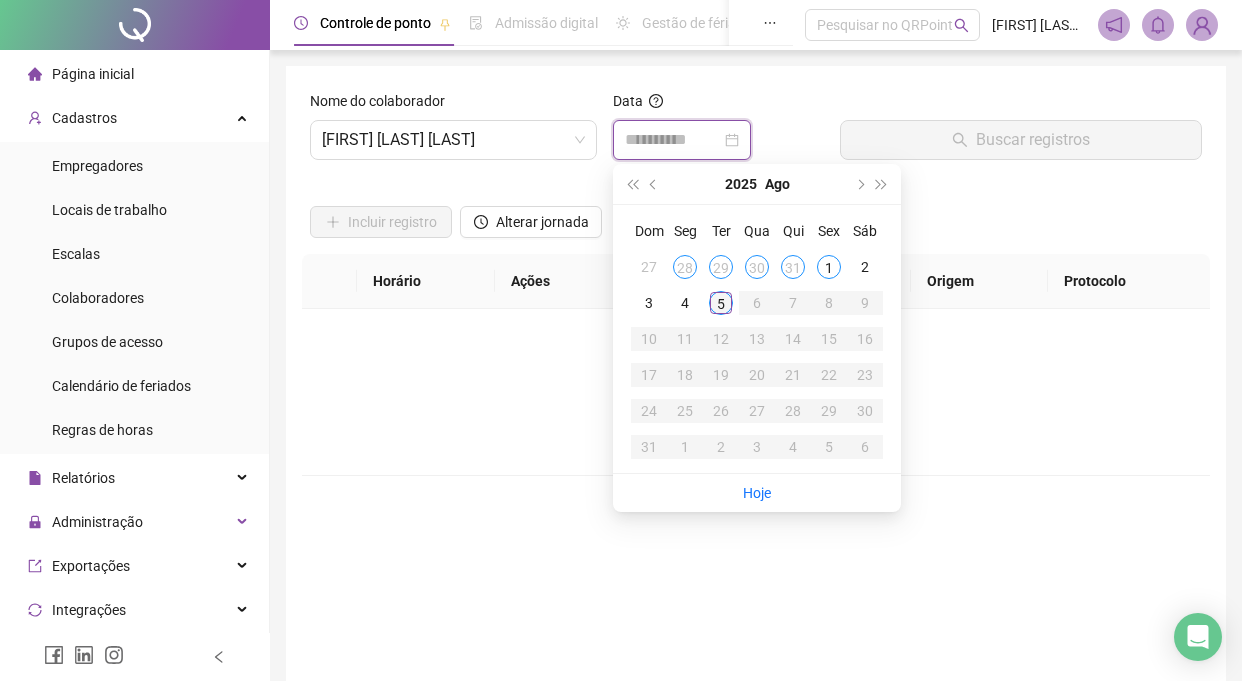 type on "**********" 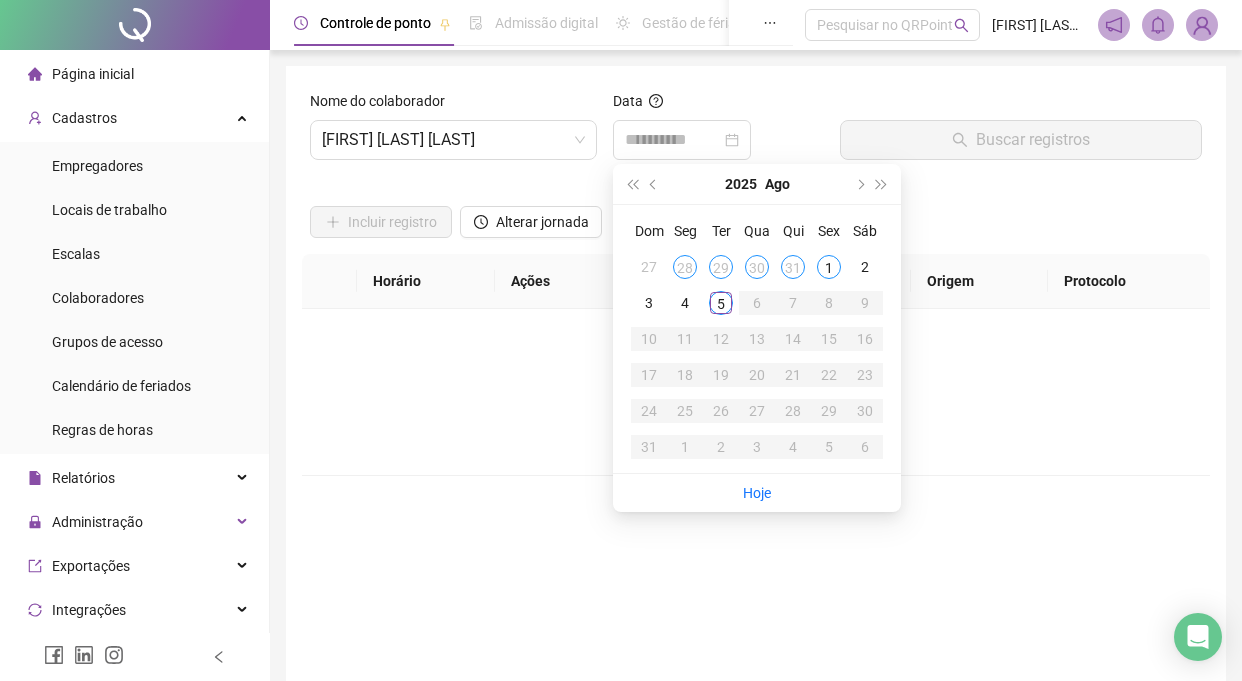 click on "5" at bounding box center [721, 303] 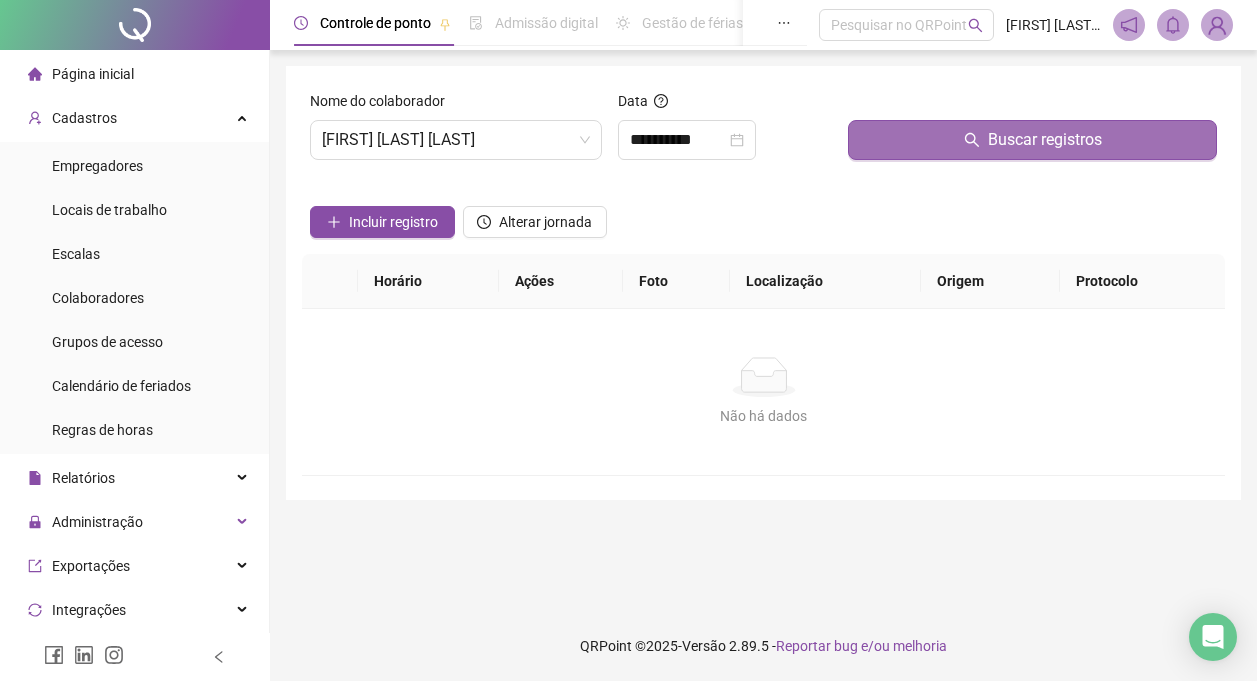 click on "Buscar registros" at bounding box center (1045, 140) 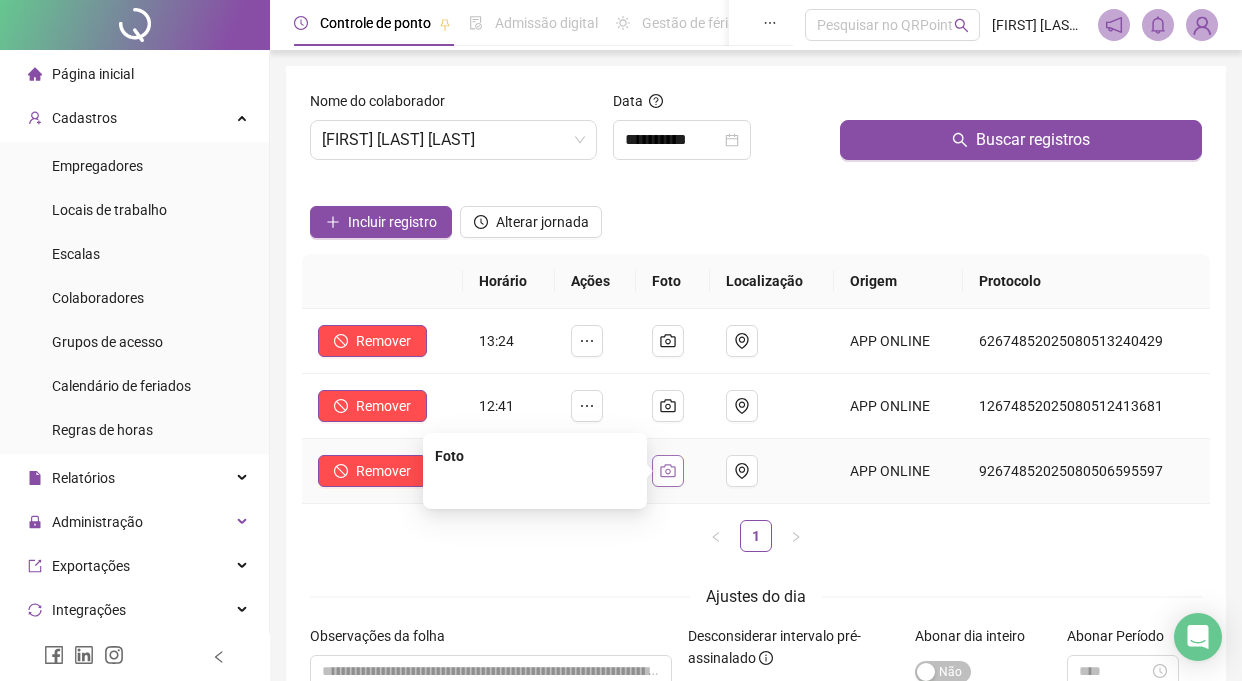 click at bounding box center [668, 471] 